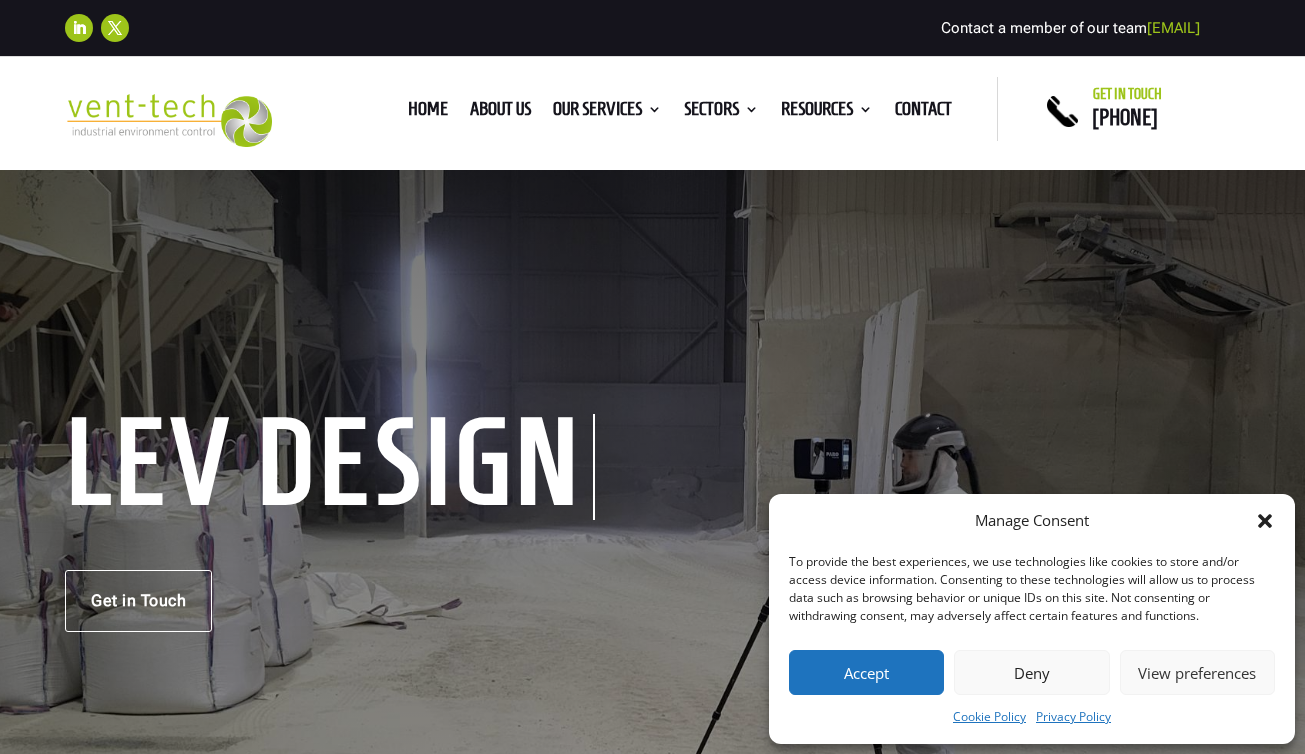 scroll, scrollTop: 0, scrollLeft: 0, axis: both 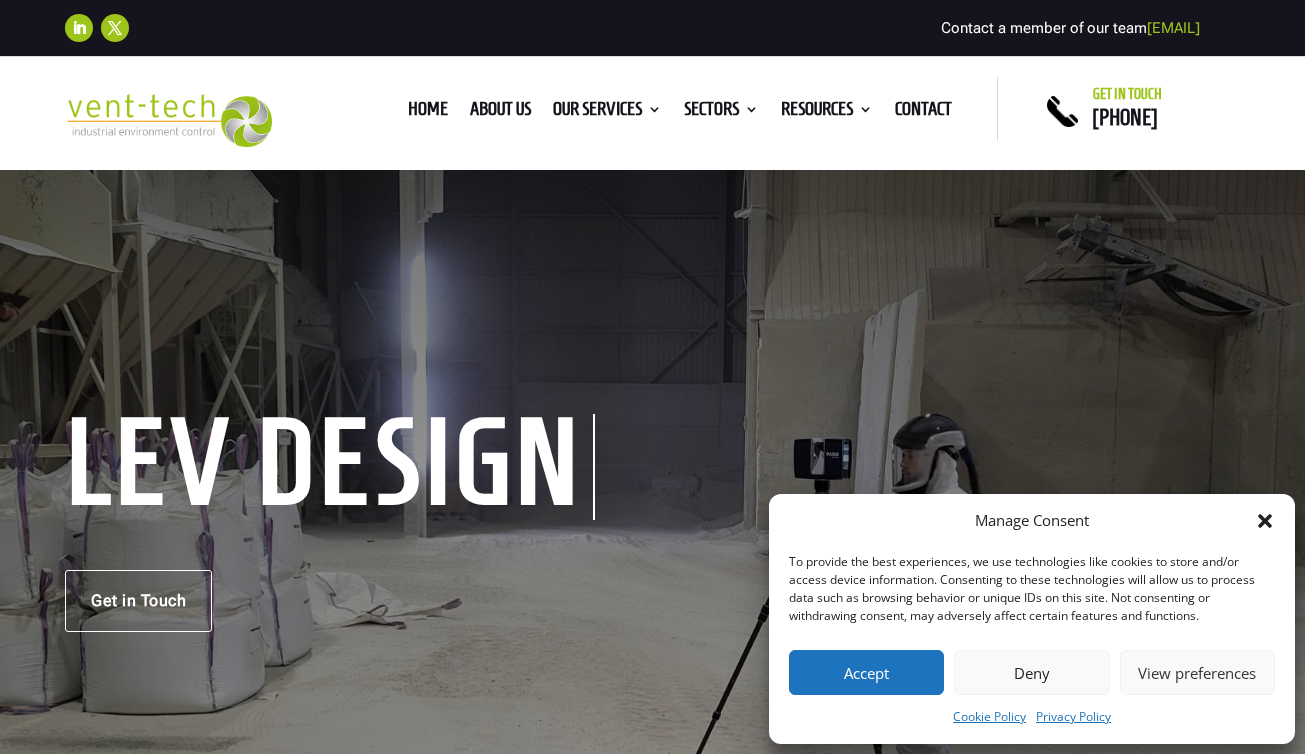 click on "Accept" at bounding box center [866, 672] 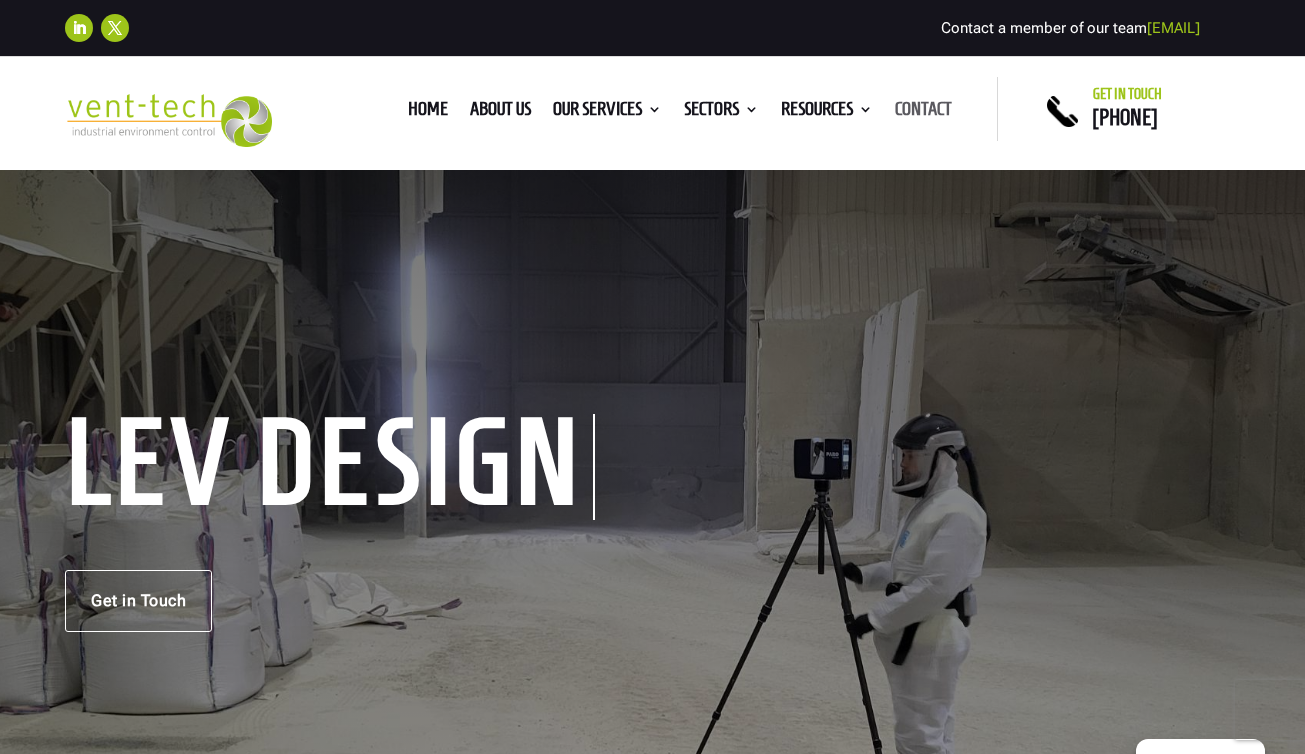 click on "Contact" at bounding box center [923, 113] 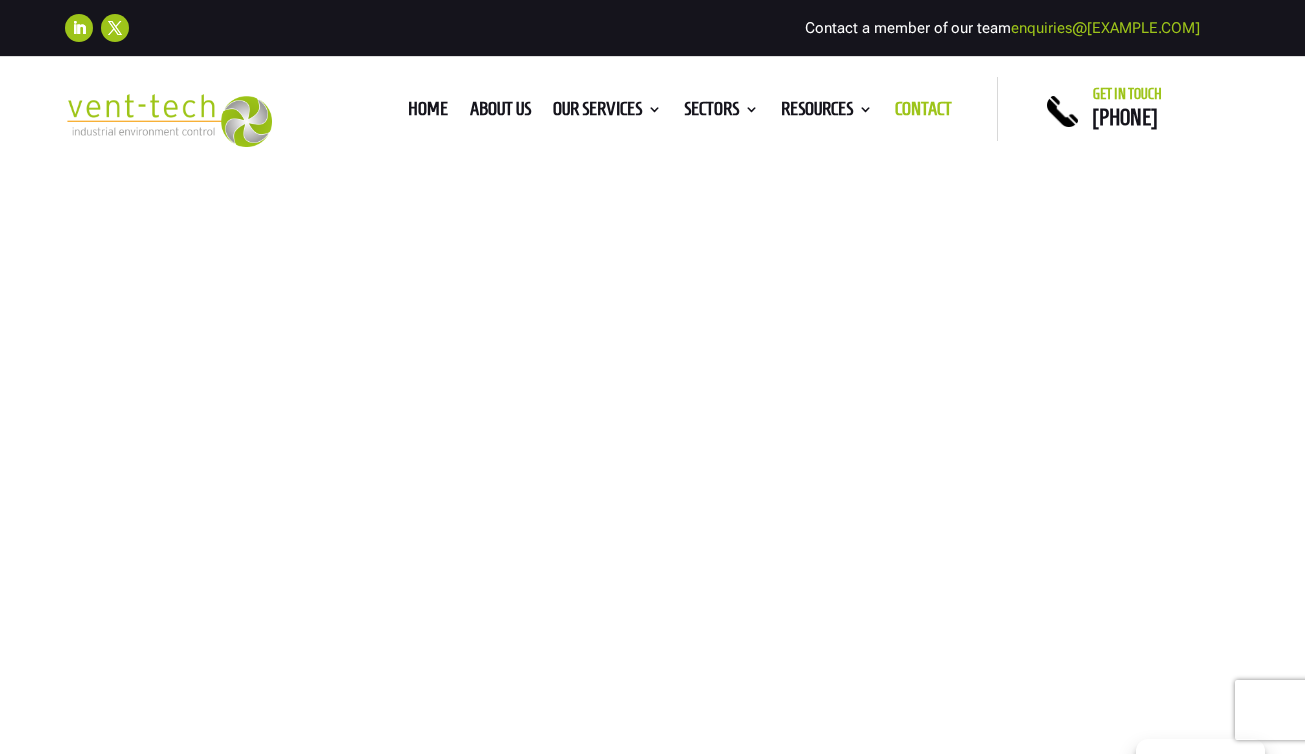 scroll, scrollTop: 0, scrollLeft: 0, axis: both 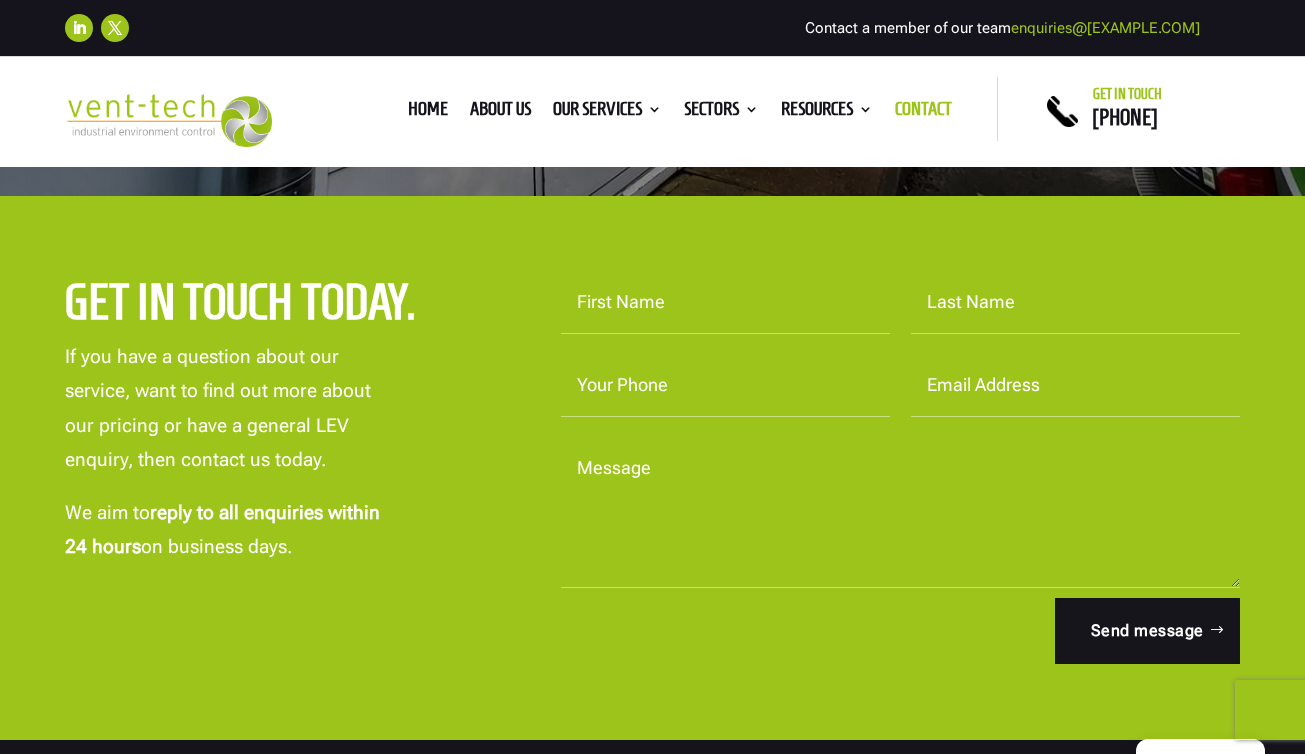 click on "[FIRST] [LAST]" at bounding box center [725, 303] 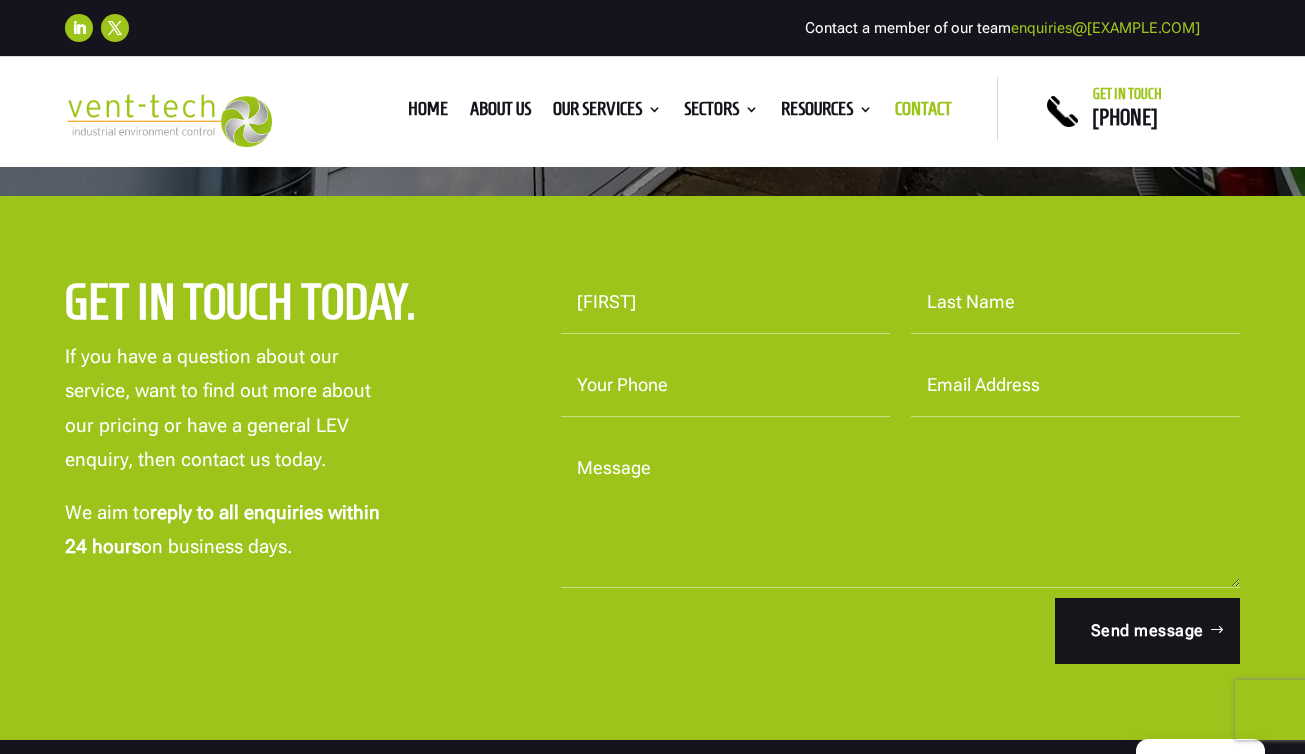 type on "Maskill" 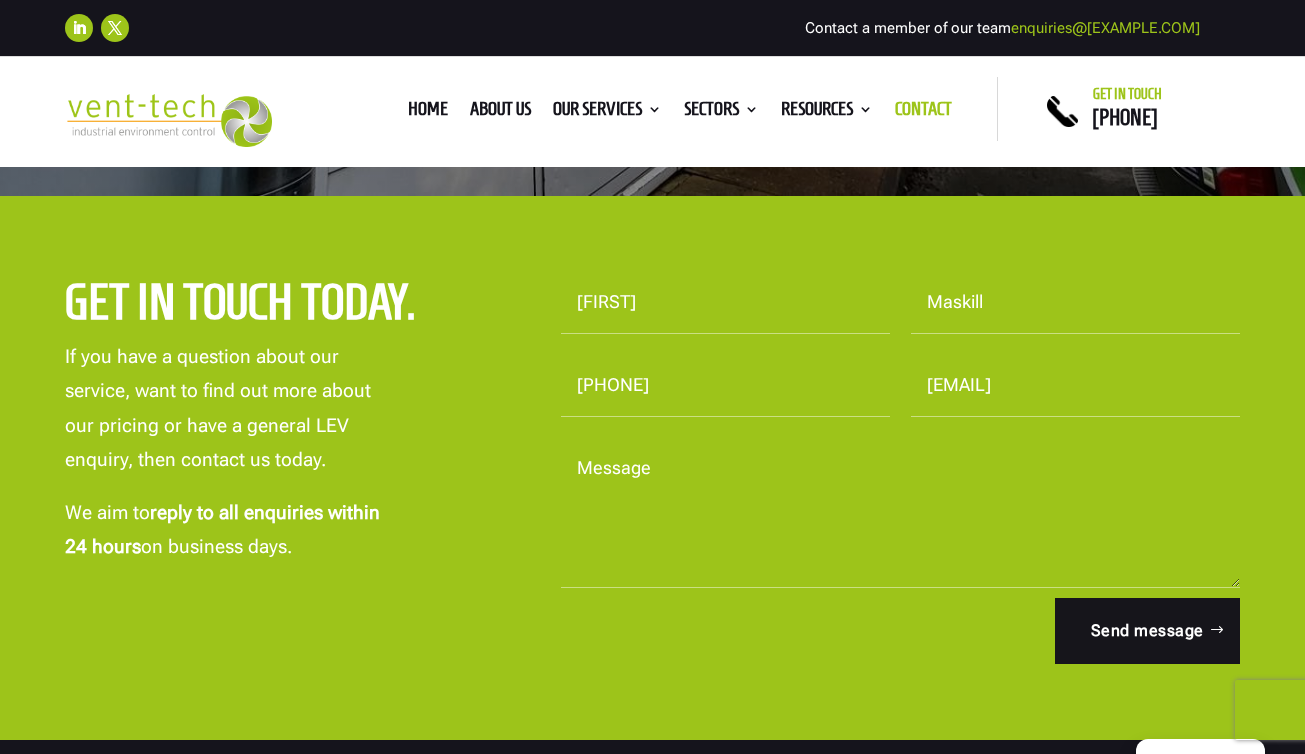 click on "[EMAIL]" at bounding box center [1075, 386] 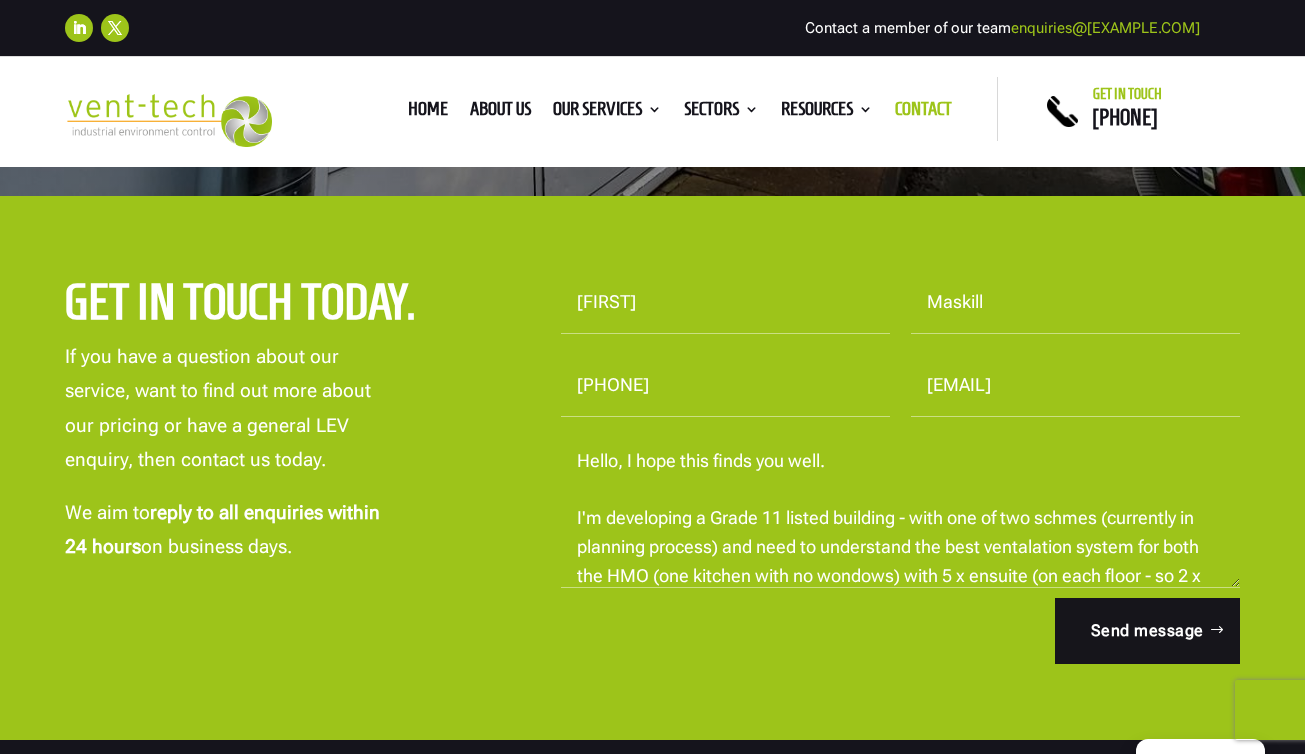 scroll, scrollTop: 36, scrollLeft: 0, axis: vertical 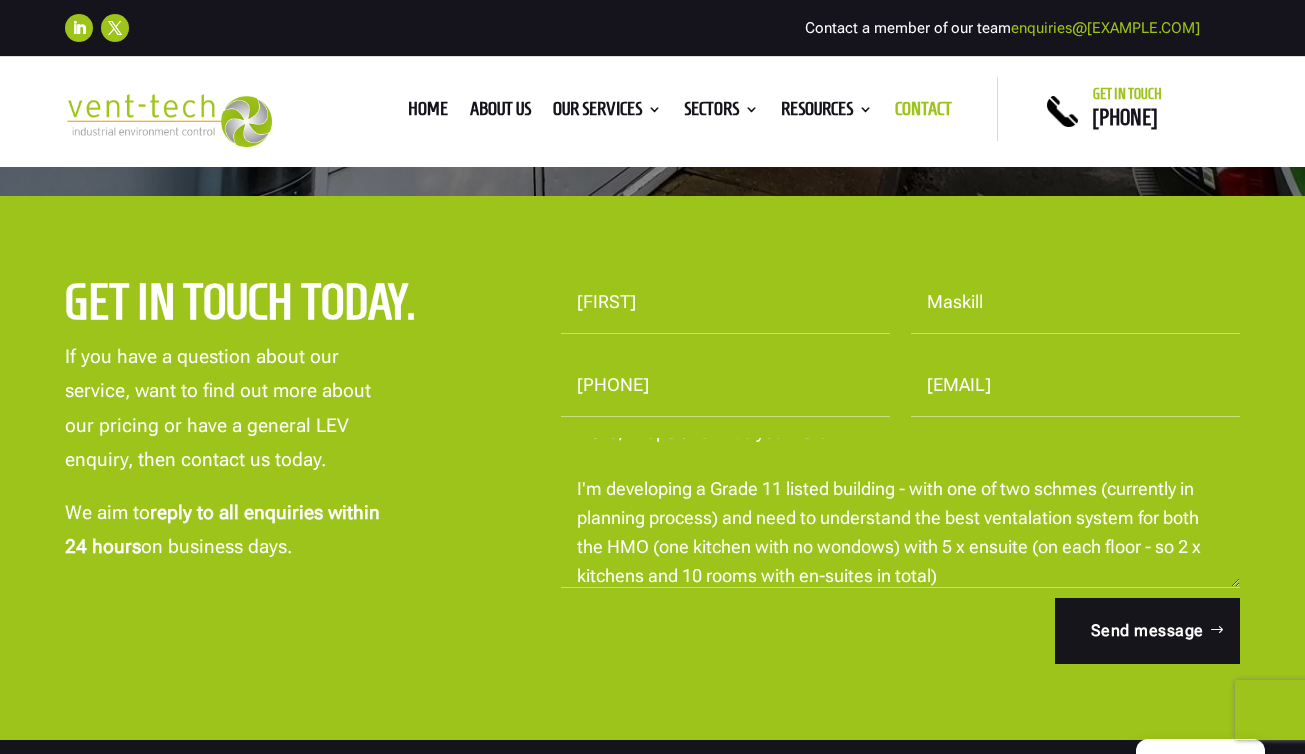 click on "Hello, I hope this finds you well.
I'm developing a Grade 11 listed building - with one of two schmes (currently in planning process) and need to understand the best ventalation system for both the HMO (one kitchen with no wondows) with 5 x ensuite (on each floor - so 2 x kitchens and 10 rooms with en-suites in total)" at bounding box center [900, 513] 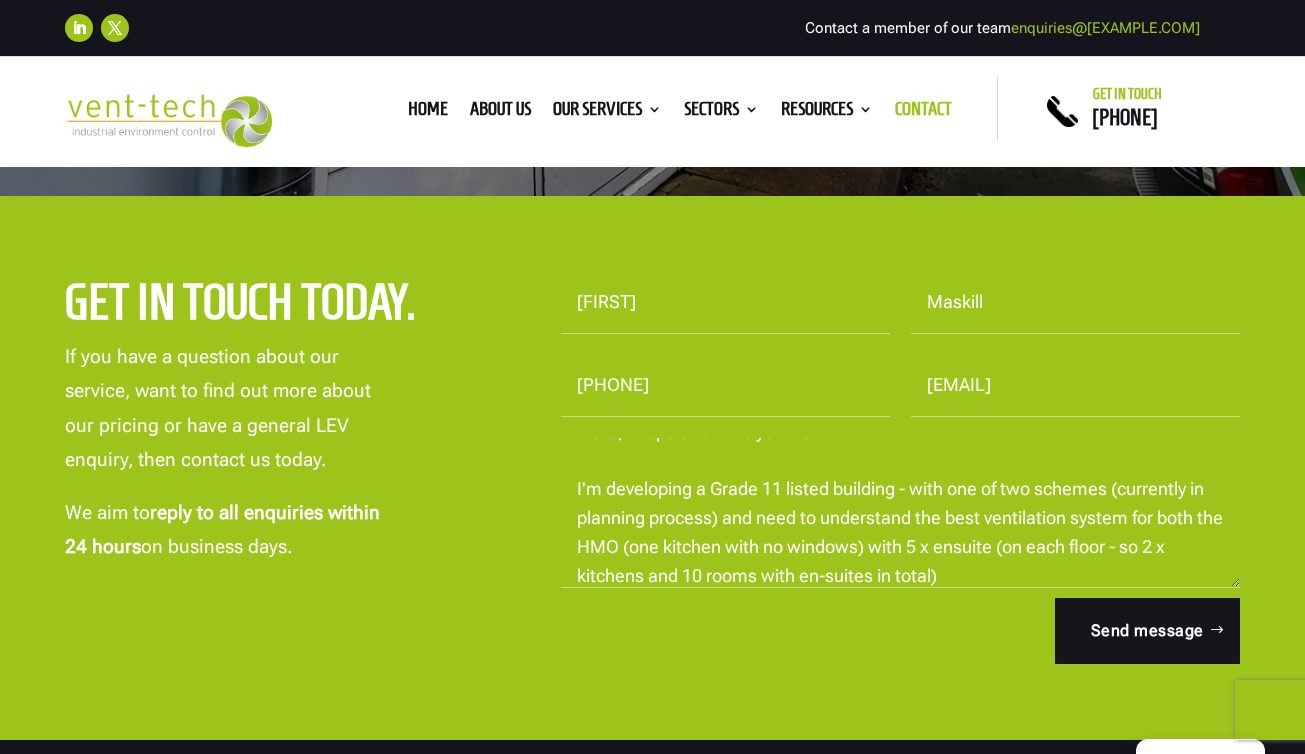 click on "Hello, I hope this finds you well.
I'm developing a Grade 11 listed building - with one of two schemes (currently in planning process) and need to understand the best ventilation system for both the HMO (one kitchen with no windows) with 5 x ensuite (on each floor - so 2 x kitchens and 10 rooms with en-suites in total)" at bounding box center (900, 513) 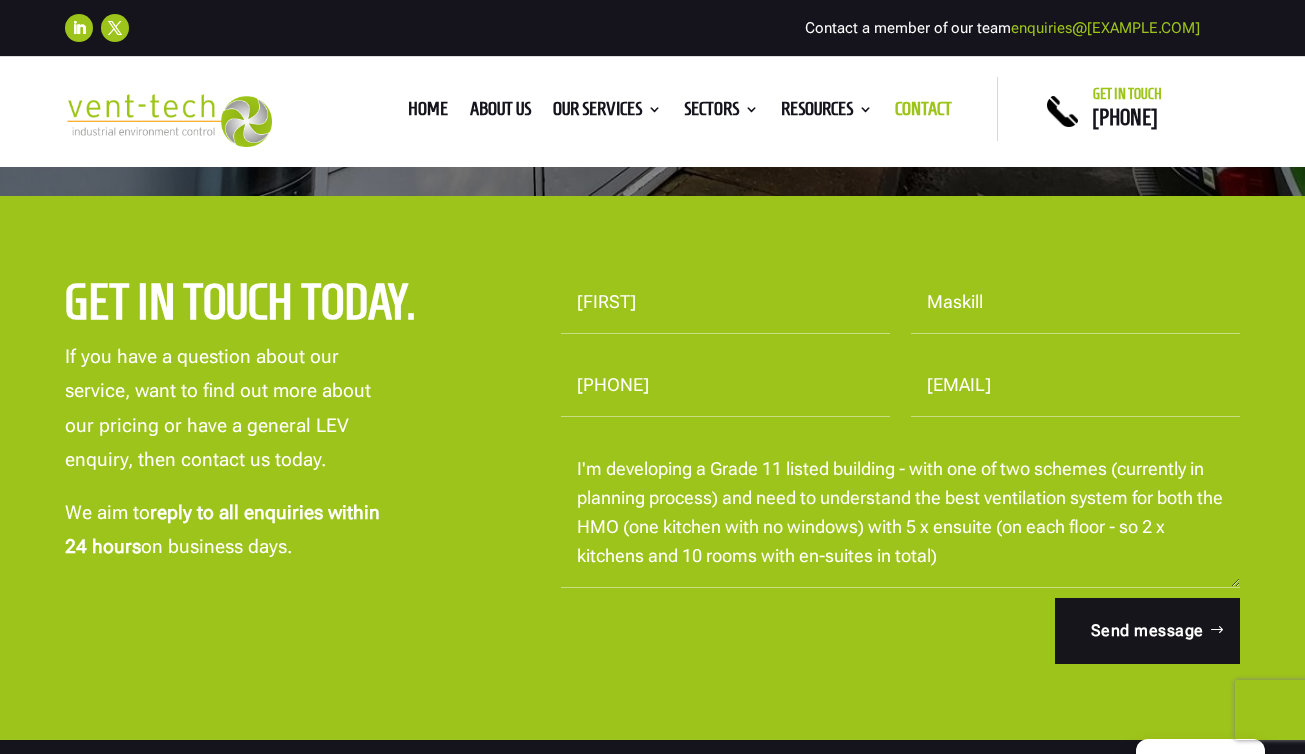 click on "Hello, I hope this finds you well.
I'm developing a Grade 11 listed building - with one of two schemes (currently in planning process) and need to understand the best ventilation system for both the HMO (one kitchen with no windows) with 5 x ensuite (on each floor - so 2 x kitchens and 10 rooms with en-suites in total)" at bounding box center (900, 513) 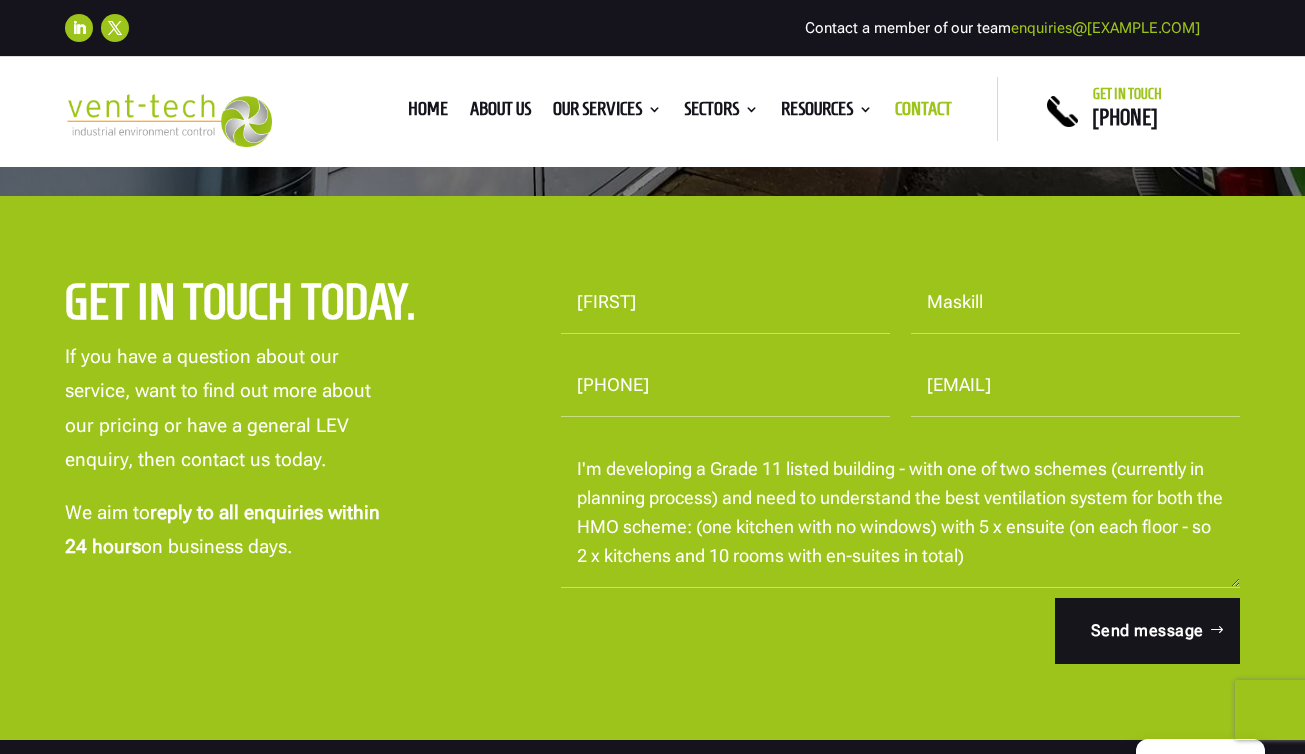 click on "Hello, I hope this finds you well.
I'm developing a Grade 11 listed building - with one of two schemes (currently in planning process) and need to understand the best ventilation system for both the HMO scheme: (one kitchen with no windows) with 5 x ensuite (on each floor - so 2 x kitchens and 10 rooms with en-suites in total)" at bounding box center [900, 513] 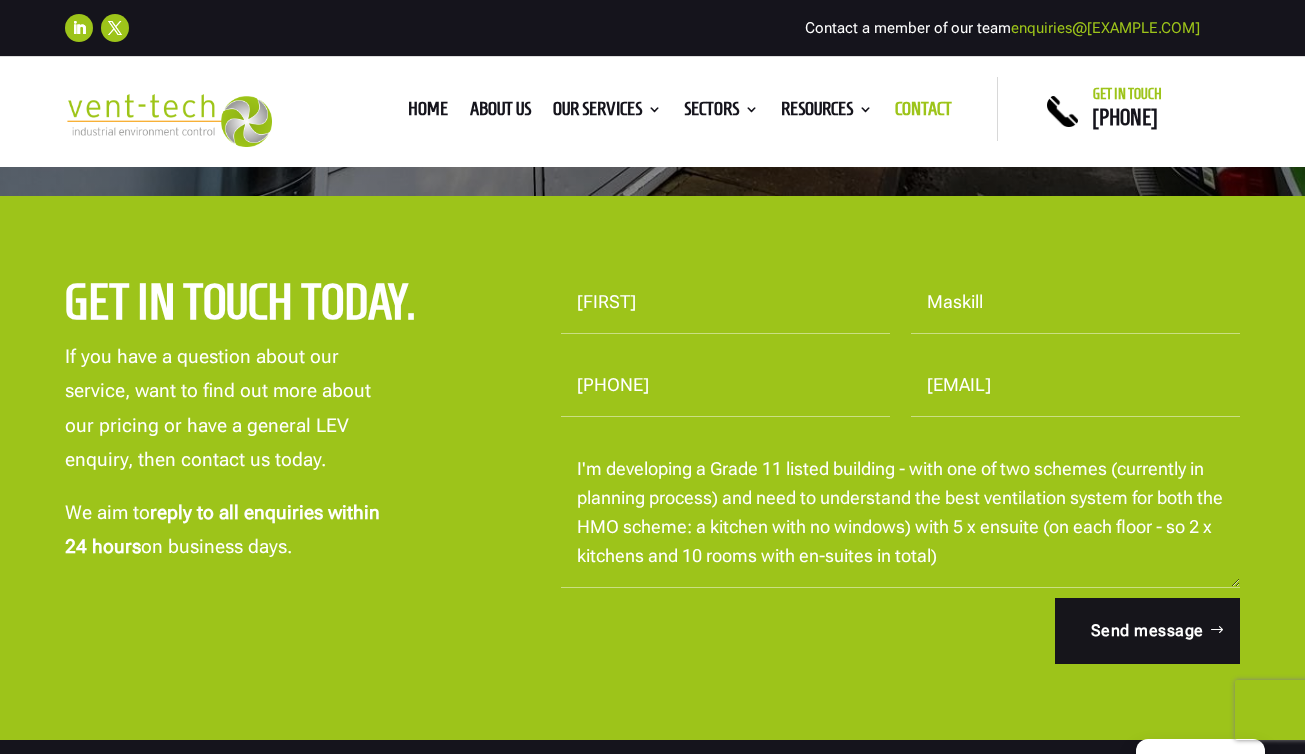 click on "Hello, I hope this finds you well.
I'm developing a Grade 11 listed building - with one of two schemes (currently in planning process) and need to understand the best ventilation system for both the HMO scheme: a kitchen with no windows) with 5 x ensuite (on each floor - so 2 x kitchens and 10 rooms with en-suites in total)" at bounding box center [900, 513] 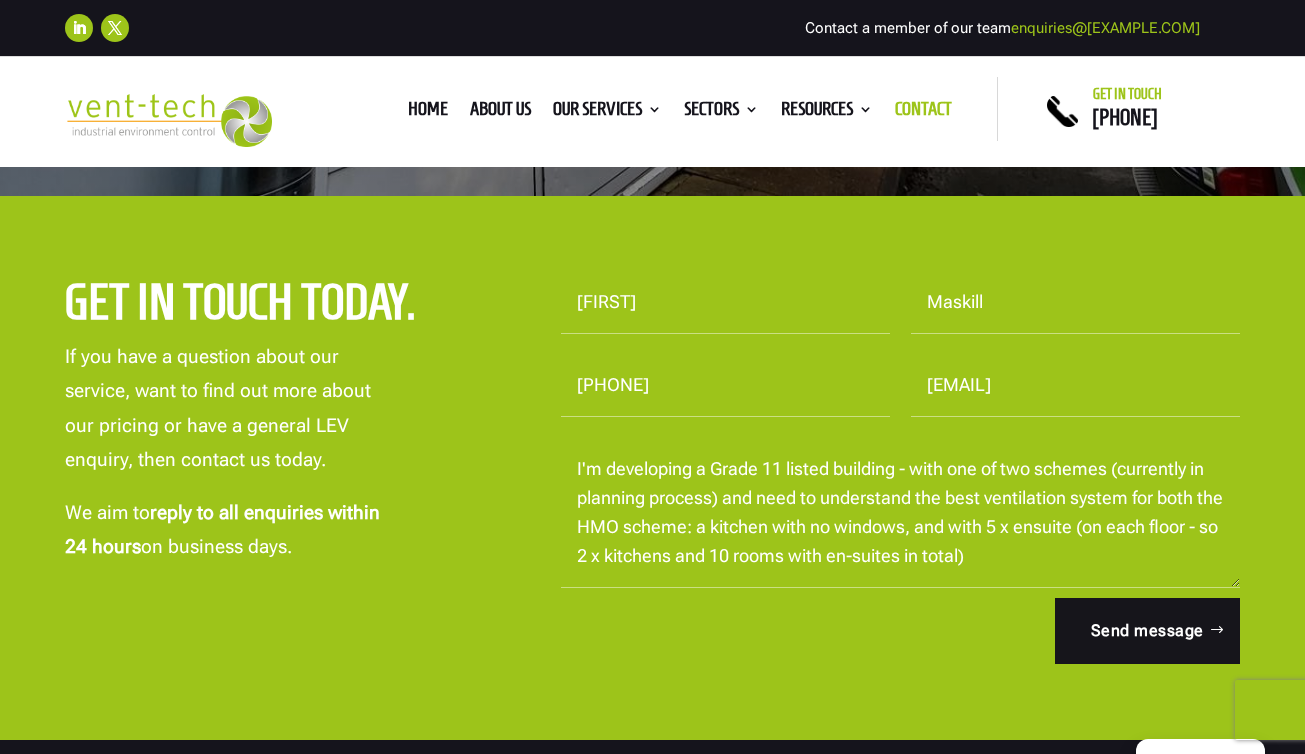 click on "Hello, I hope this finds you well.
I'm developing a Grade 11 listed building - with one of two schemes (currently in planning process) and need to understand the best ventilation system for both the HMO scheme: a kitchen with no windows, and with 5 x ensuite (on each floor - so 2 x kitchens and 10 rooms with en-suites in total)" at bounding box center [900, 513] 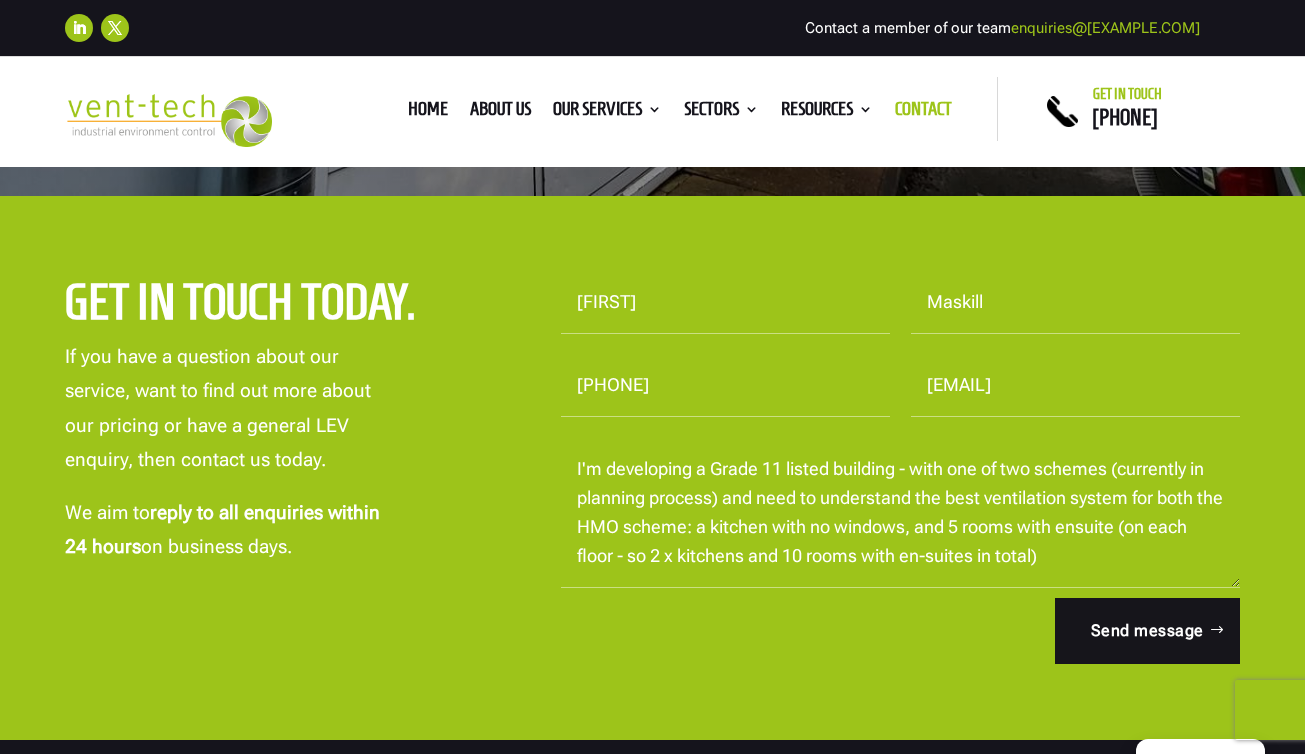click on "Hello, I hope this finds you well.
I'm developing a Grade 11 listed building - with one of two schemes (currently in planning process) and need to understand the best ventilation system for both the HMO scheme: a kitchen with no windows, and 5 rooms with ensuite (on each floor - so 2 x kitchens and 10 rooms with en-suites in total)" at bounding box center [900, 513] 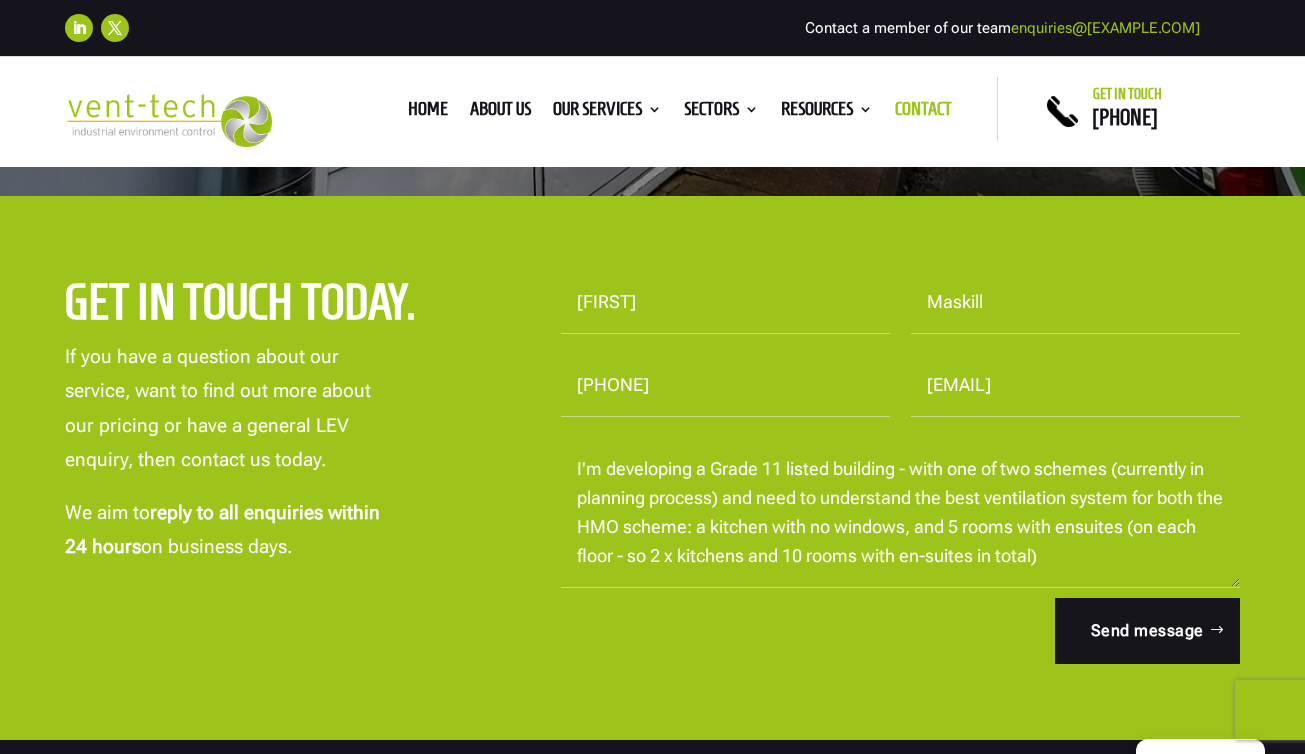 click on "Hello, I hope this finds you well.
I'm developing a Grade 11 listed building - with one of two schemes (currently in planning process) and need to understand the best ventilation system for both the HMO scheme: a kitchen with no windows, and 5 rooms with ensuites (on each floor - so 2 x kitchens and 10 rooms with en-suites in total)" at bounding box center [900, 513] 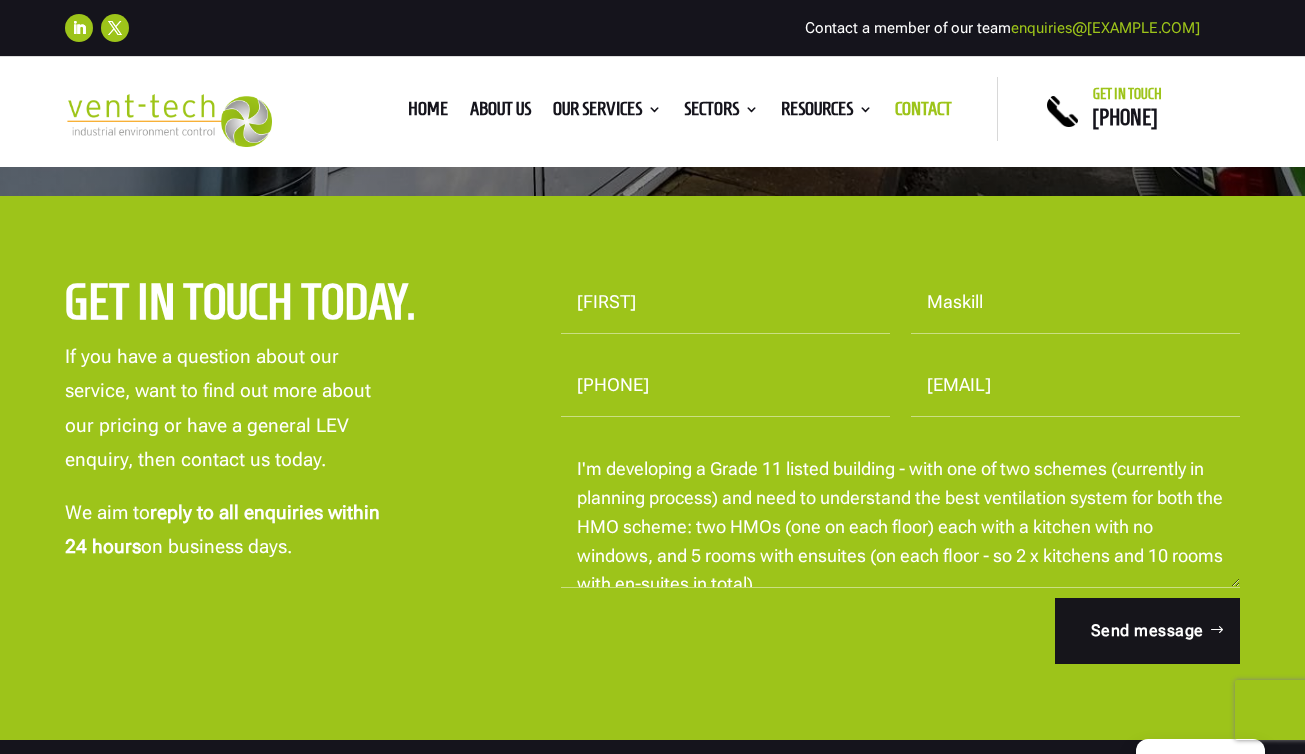scroll, scrollTop: 84, scrollLeft: 0, axis: vertical 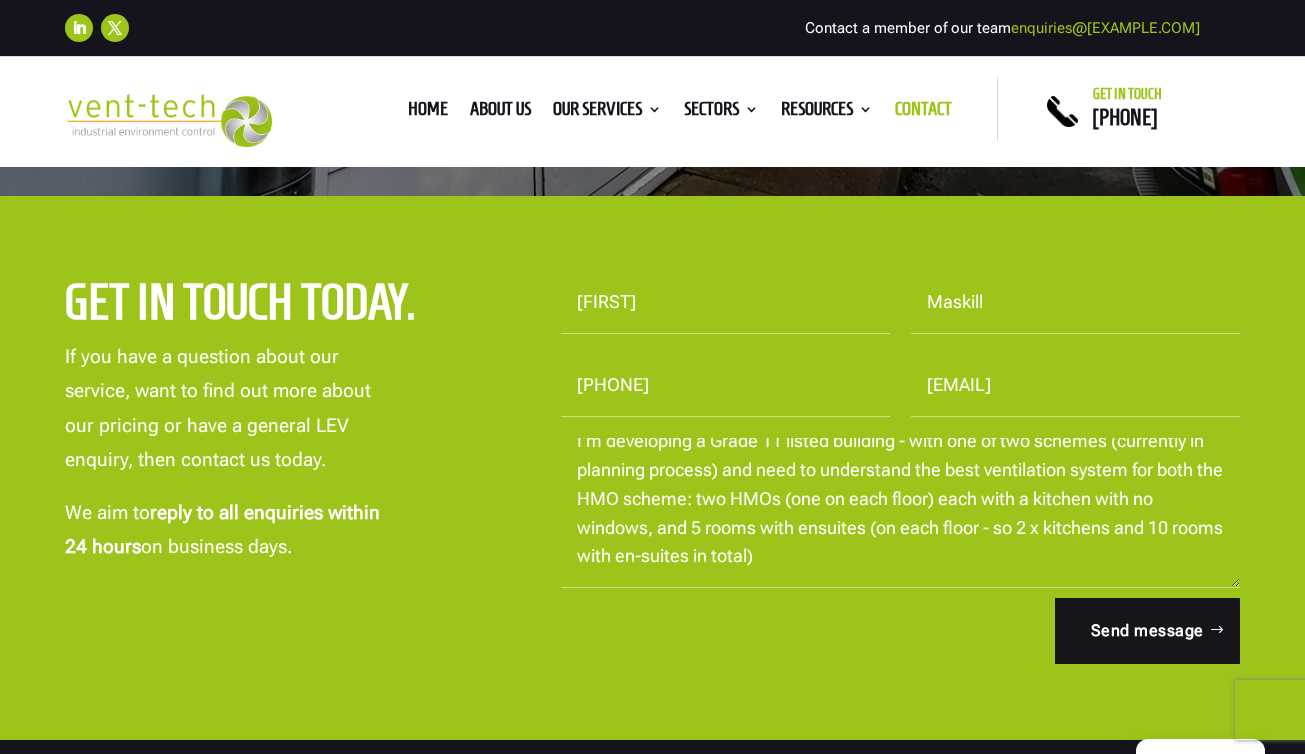 click on "Hello, I hope this finds you well.
I'm developing a Grade 11 listed building - with one of two schemes (currently in planning process) and need to understand the best ventilation system for both the HMO scheme: two HMOs (one on each floor) each with a kitchen with no windows, and 5 rooms with ensuites (on each floor - so 2 x kitchens and 10 rooms with en-suites in total)" at bounding box center [900, 513] 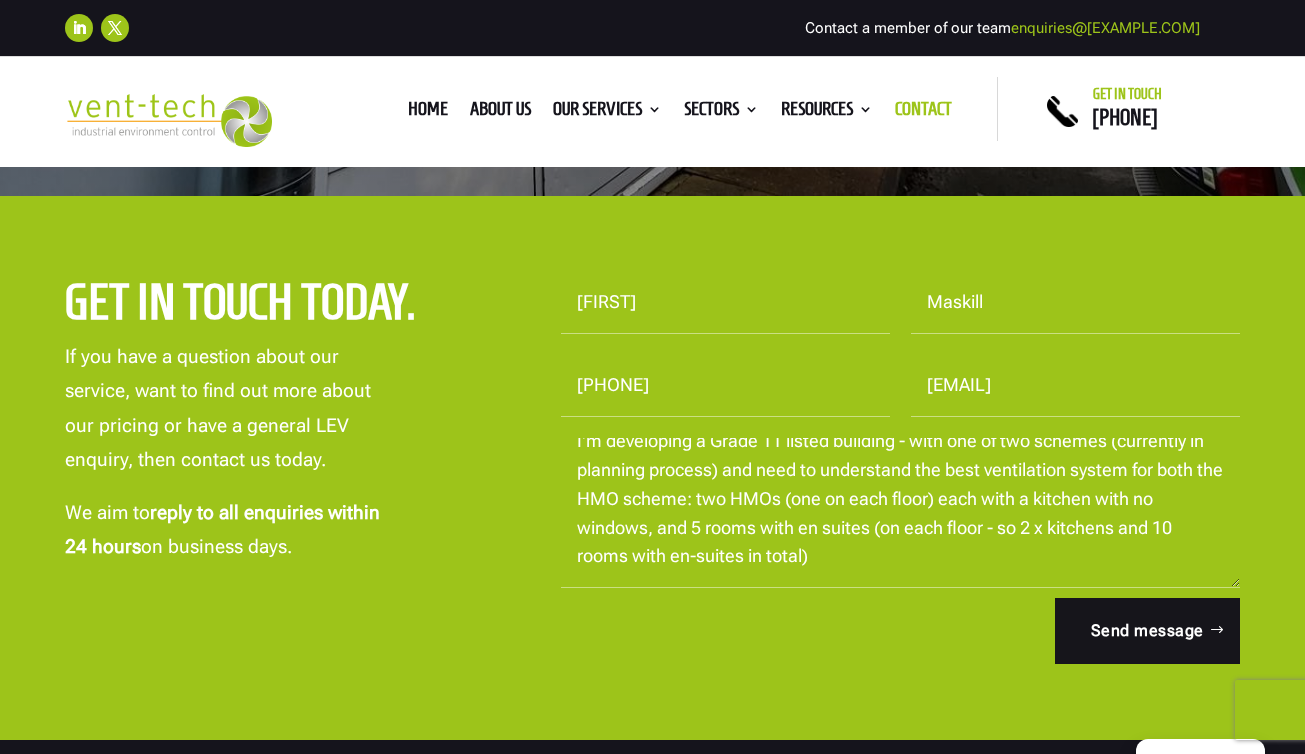 drag, startPoint x: 876, startPoint y: 528, endPoint x: 999, endPoint y: 525, distance: 123.03658 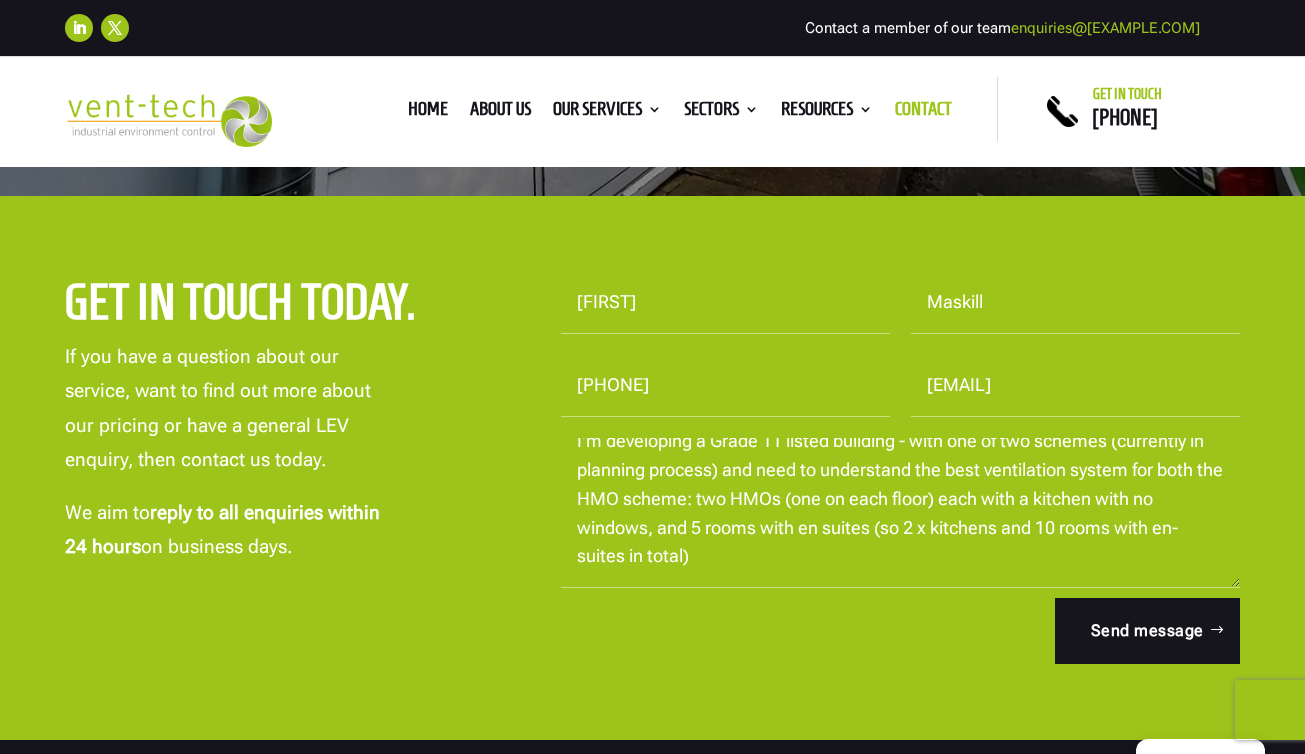 click on "Hello, I hope this finds you well.
I'm developing a Grade 11 listed building - with one of two schemes (currently in planning process) and need to understand the best ventilation system for both the HMO scheme: two HMOs (one on each floor) each with a kitchen with no windows, and 5 rooms with en suites (so 2 x kitchens and 10 rooms with en-suites in total)" at bounding box center (900, 513) 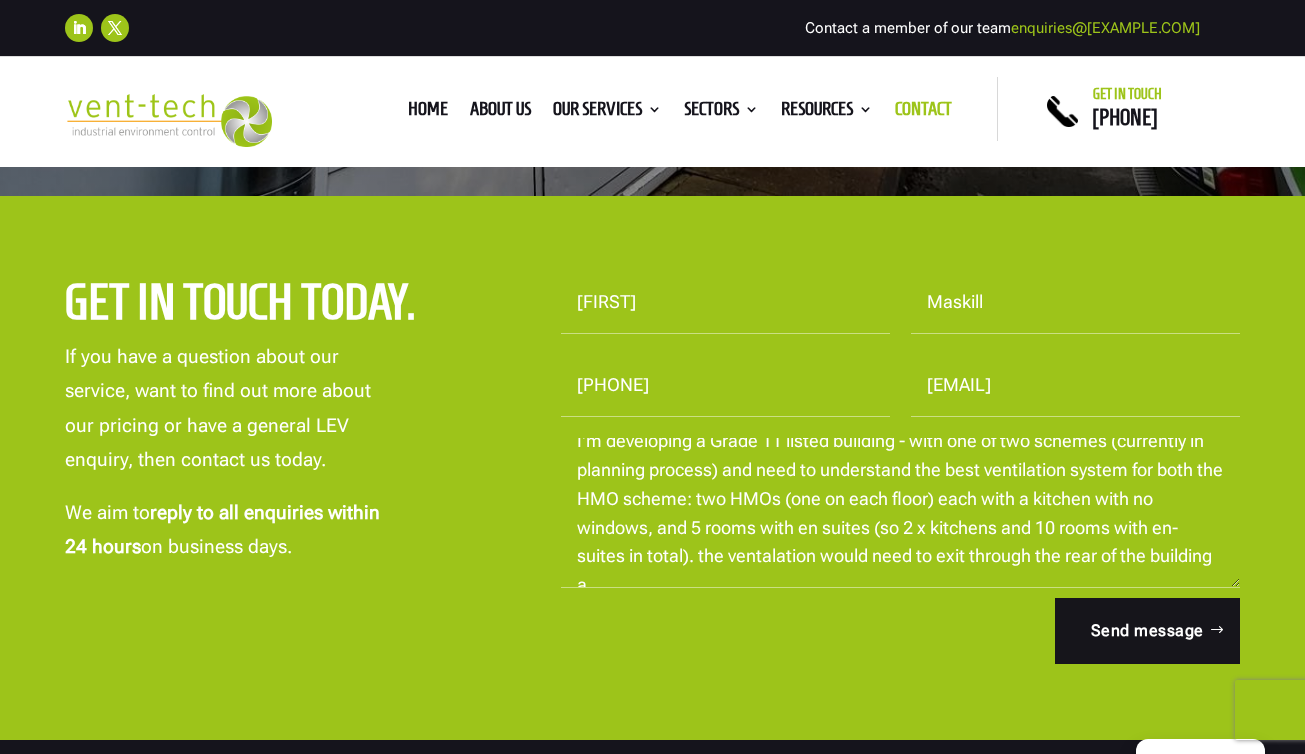 scroll, scrollTop: 93, scrollLeft: 0, axis: vertical 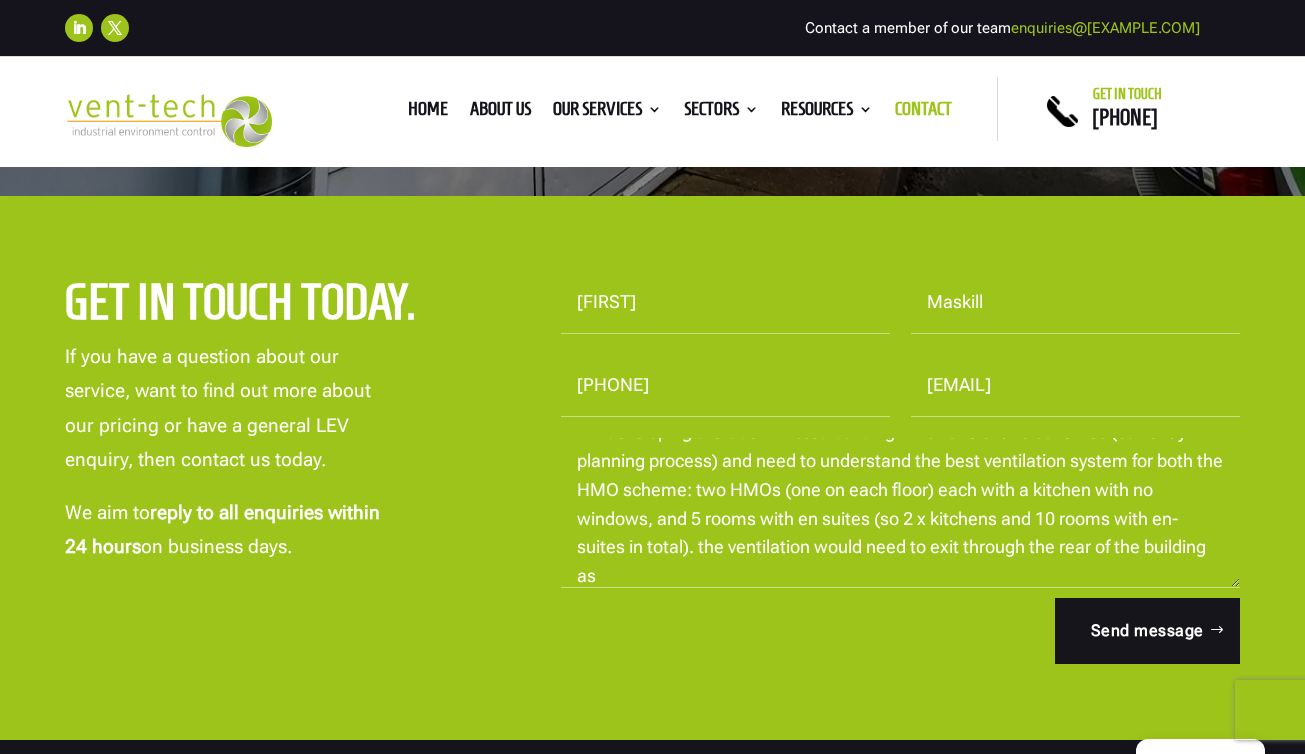 click on "Hello, I hope this finds you well.
I'm developing a Grade 11 listed building - with one of two schemes (currently in planning process) and need to understand the best ventilation system for both the HMO scheme: two HMOs (one on each floor) each with a kitchen with no windows, and 5 rooms with en suites (so 2 x kitchens and 10 rooms with en-suites in total). the ventilation would need to exit through the rear of the building as" at bounding box center [900, 513] 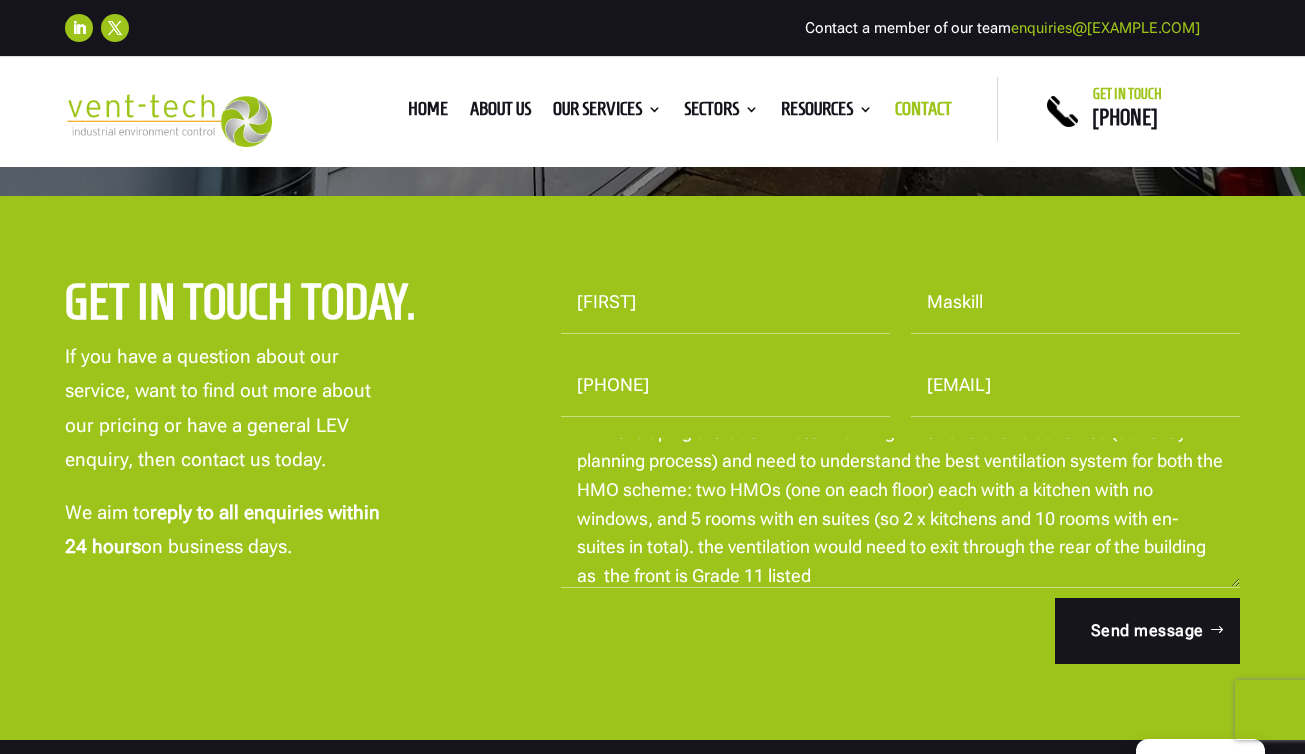 click on "Hello, I hope this finds you well.
I'm developing a Grade 11 listed building - with one of two schemes (currently in planning process) and need to understand the best ventilation system for both the HMO scheme: two HMOs (one on each floor) each with a kitchen with no windows, and 5 rooms with en suites (so 2 x kitchens and 10 rooms with en-suites in total). the ventilation would need to exit through the rear of the building as  the front is Grade 11 listed" at bounding box center (900, 513) 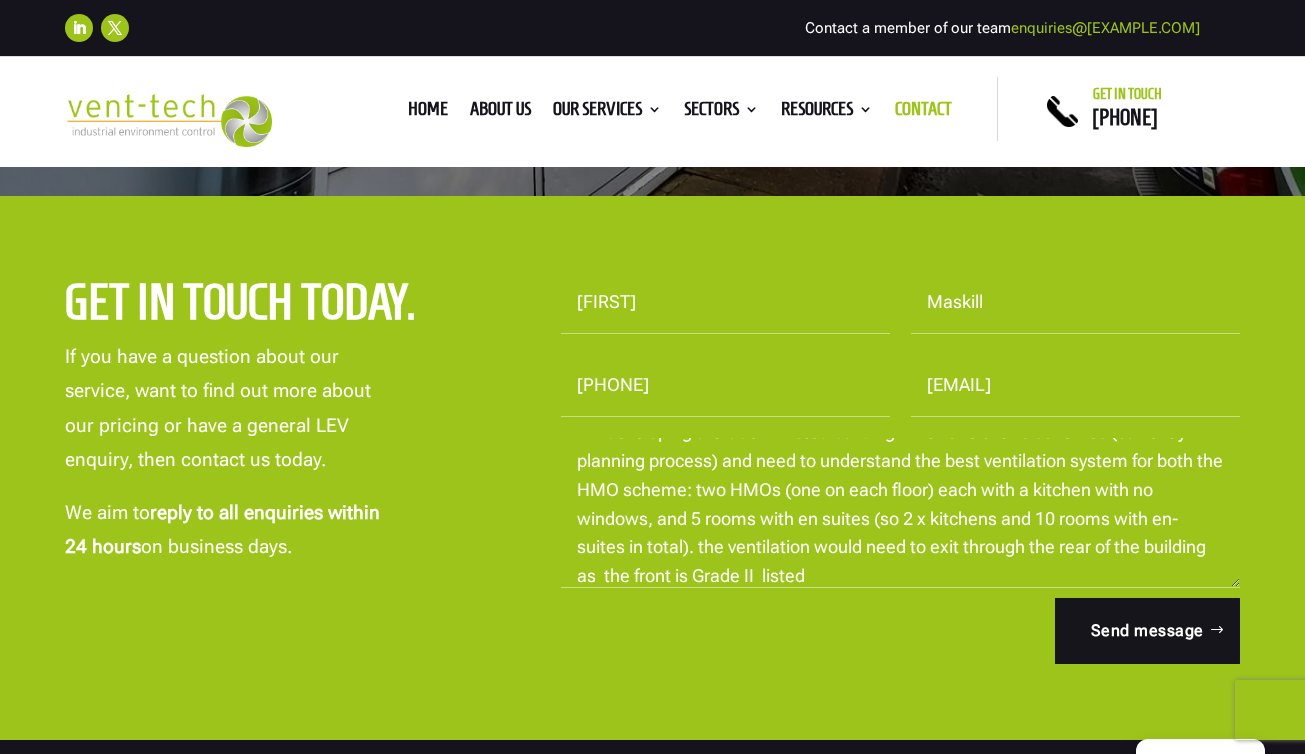 scroll, scrollTop: 0, scrollLeft: 0, axis: both 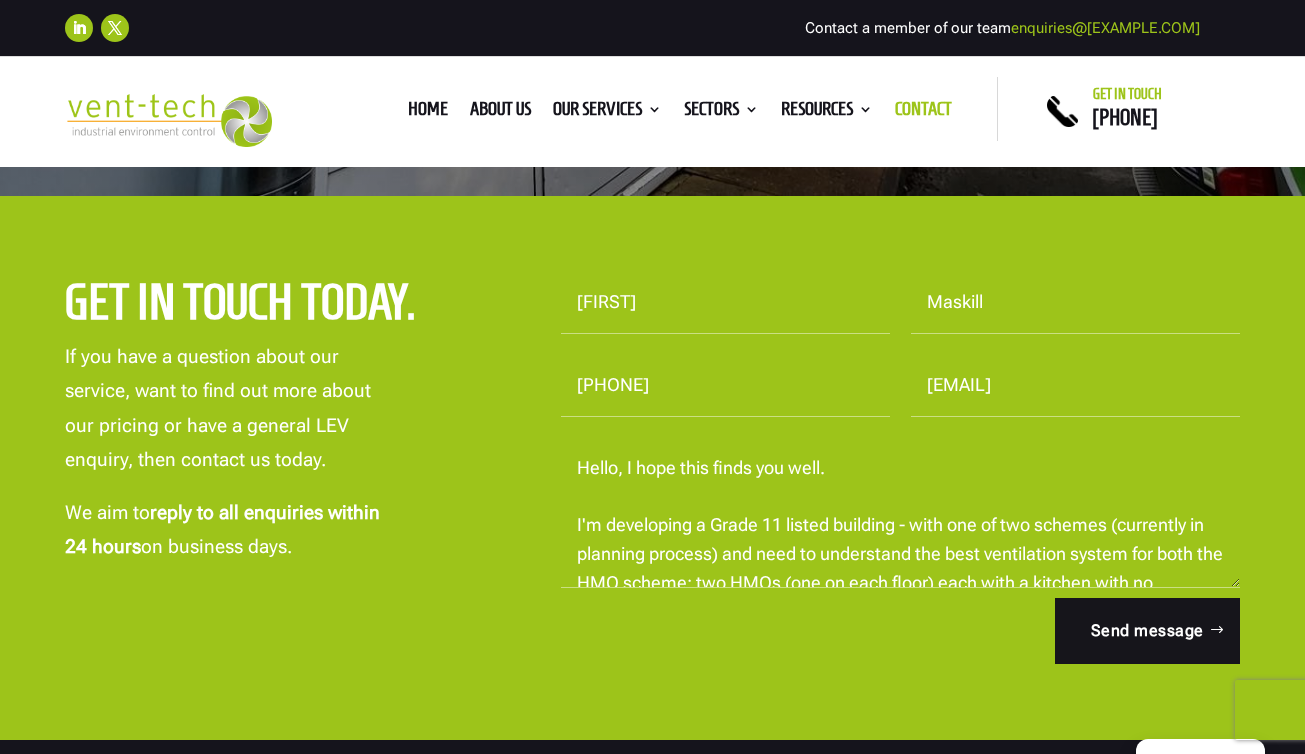 click on "Hello, I hope this finds you well.
I'm developing a Grade 11 listed building - with one of two schemes (currently in planning process) and need to understand the best ventilation system for both the HMO scheme: two HMOs (one on each floor) each with a kitchen with no windows, and 5 rooms with en suites (so 2 x kitchens and 10 rooms with en-suites in total). the ventilation would need to exit through the rear of the building as  the front is Grade II  listed" at bounding box center (900, 513) 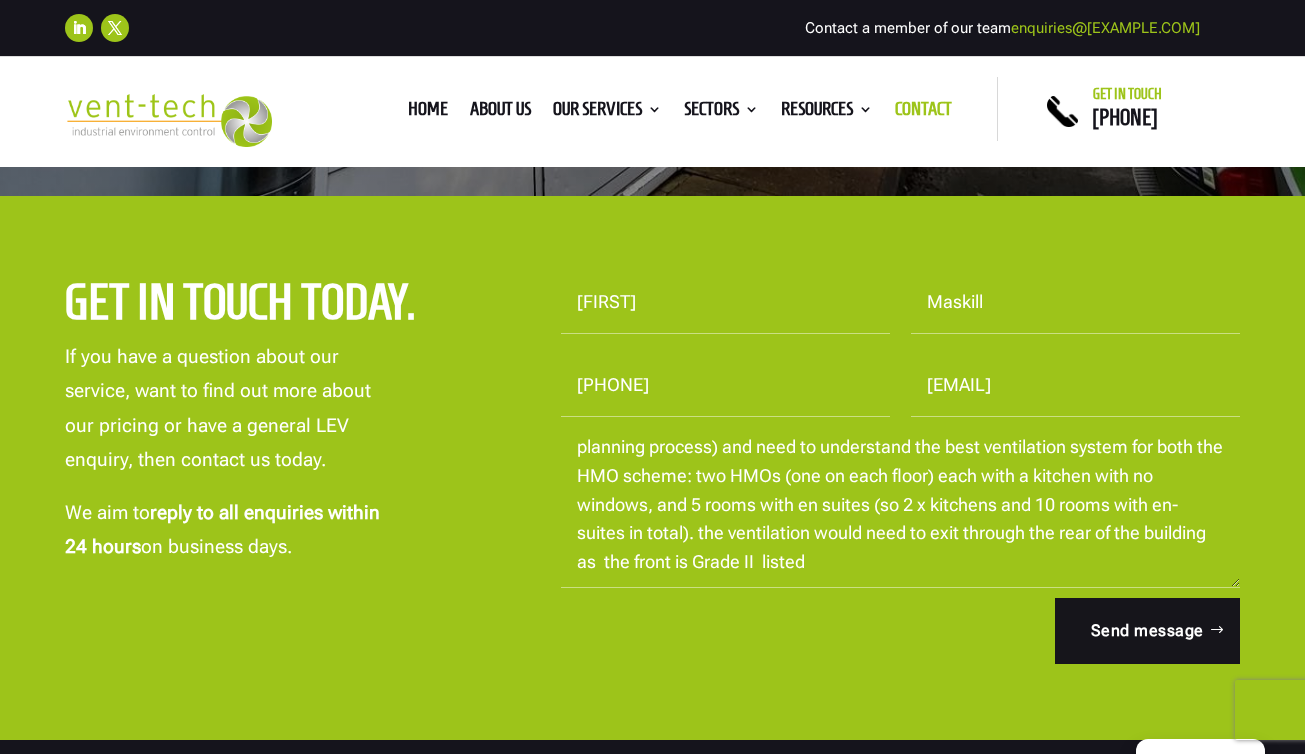 scroll, scrollTop: 113, scrollLeft: 0, axis: vertical 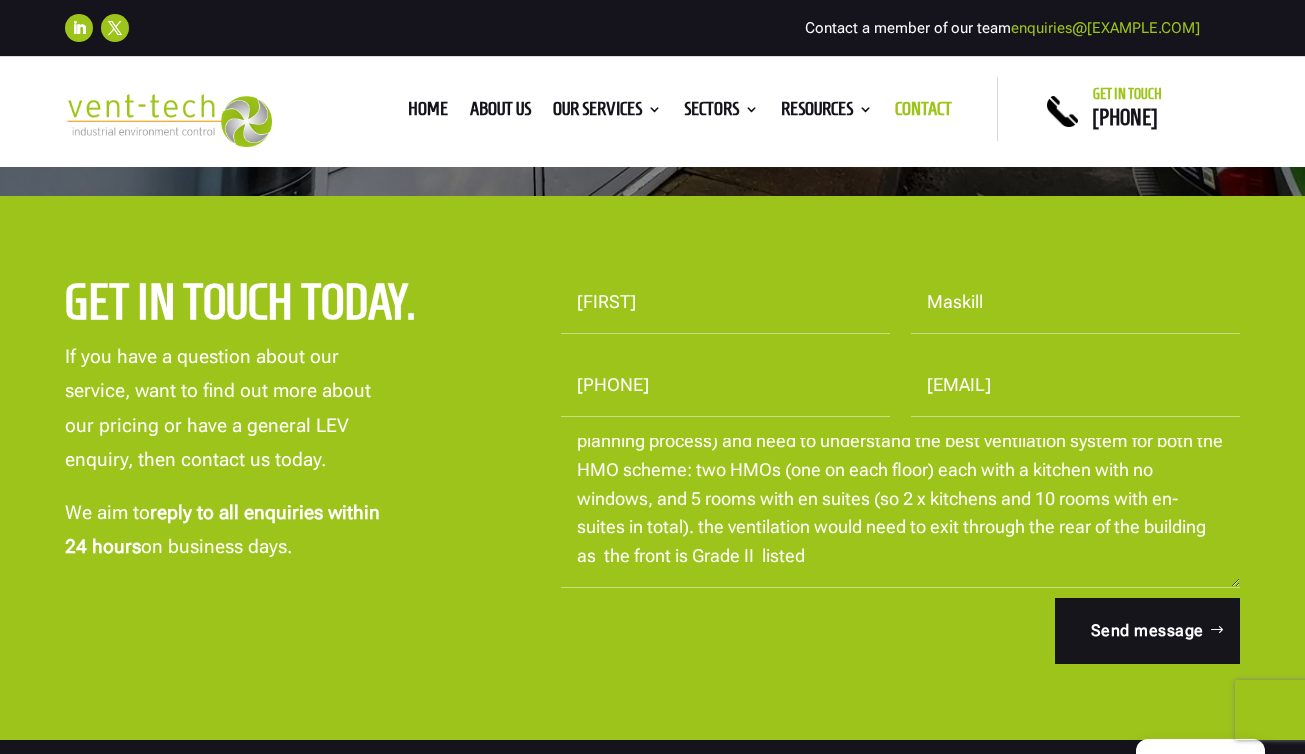 click on "Hello, I hope this finds you well.
I'm developing a Grade II listed building - with one of two schemes (currently in planning process) and need to understand the best ventilation system for both the HMO scheme: two HMOs (one on each floor) each with a kitchen with no windows, and 5 rooms with en suites (so 2 x kitchens and 10 rooms with en-suites in total). the ventilation would need to exit through the rear of the building as  the front is Grade II  listed" at bounding box center (900, 513) 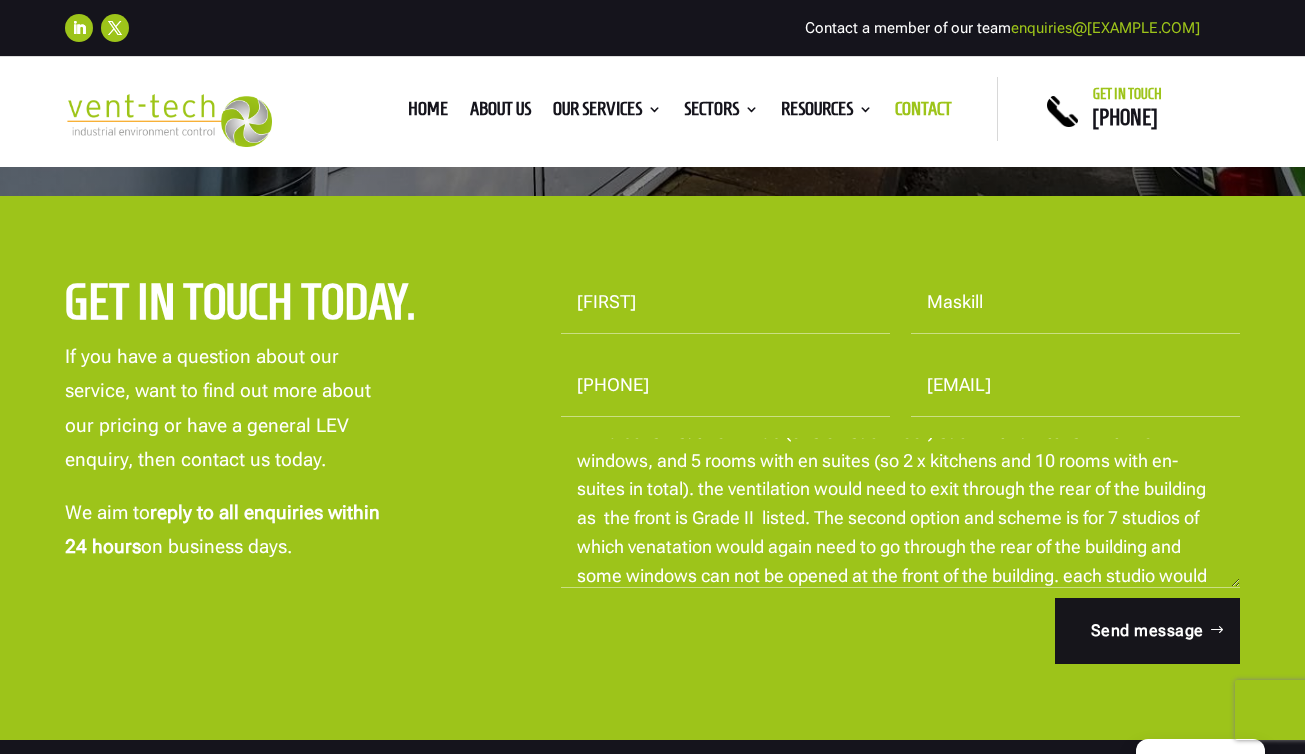 scroll, scrollTop: 180, scrollLeft: 0, axis: vertical 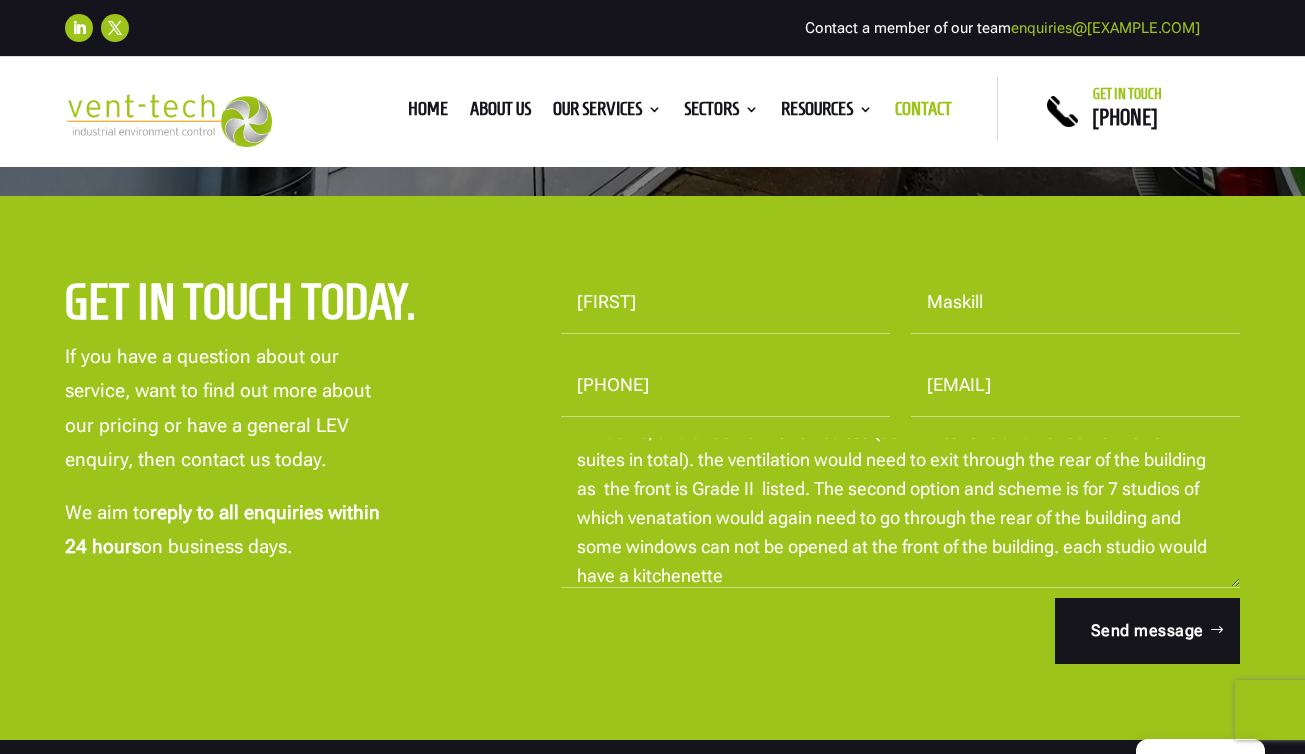 click on "Hello, I hope this finds you well.
I'm developing a Grade II listed building - with one of two schemes (currently in planning process) and need to understand the best ventilation system for both the HMO scheme: two HMOs (one on each floor) each with a kitchen with no windows, and 5 rooms with en suites (so 2 x kitchens and 10 rooms with en-suites in total). the ventilation would need to exit through the rear of the building as  the front is Grade II  listed. The second option and scheme is for 7 studios of which venatation would again need to go through the rear of the building and some windows can not be opened at the front of the building. each studio would have a kitchenette" at bounding box center [900, 513] 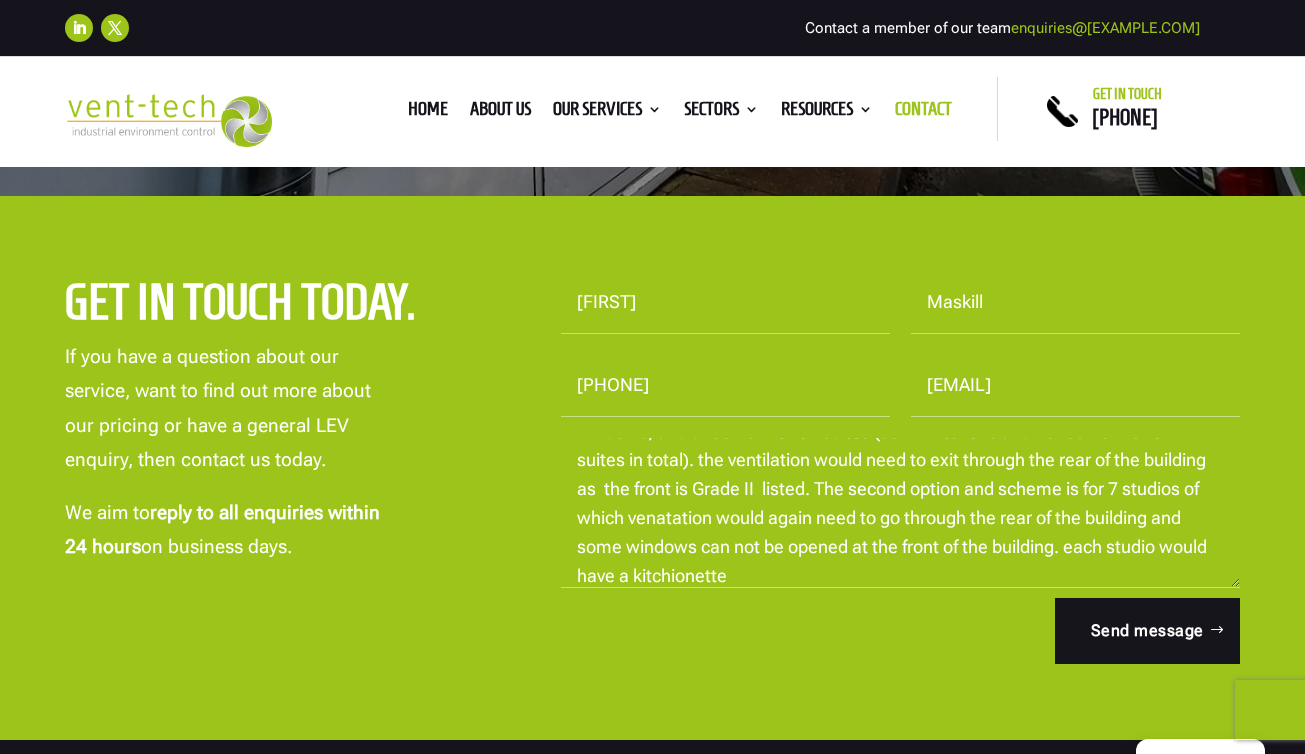 click on "Hello, I hope this finds you well.
I'm developing a Grade II listed building - with one of two schemes (currently in planning process) and need to understand the best ventilation system for both the HMO scheme: two HMOs (one on each floor) each with a kitchen with no windows, and 5 rooms with en suites (so 2 x kitchens and 10 rooms with en-suites in total). the ventilation would need to exit through the rear of the building as  the front is Grade II  listed. The second option and scheme is for 7 studios of which venatation would again need to go through the rear of the building and some windows can not be opened at the front of the building. each studio would have a kitchionette" at bounding box center [900, 513] 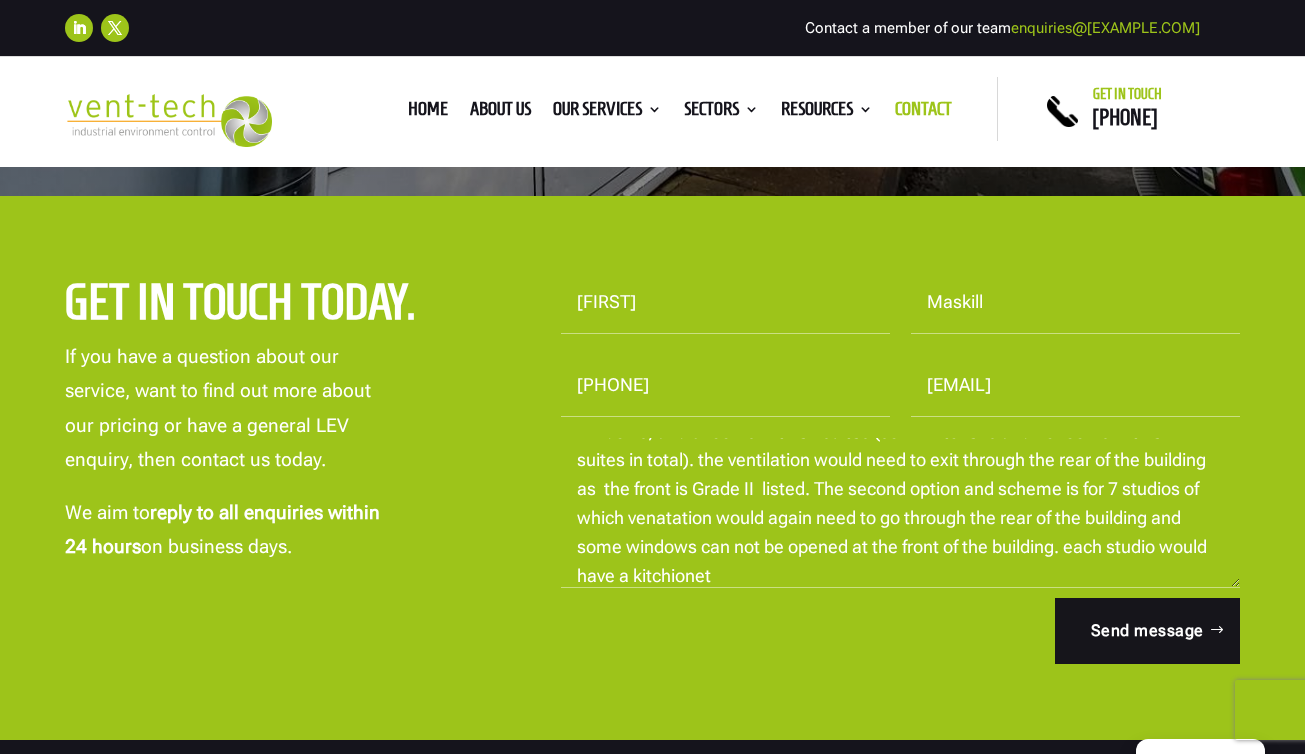 click on "Hello, I hope this finds you well.
I'm developing a Grade II listed building - with one of two schemes (currently in planning process) and need to understand the best ventilation system for both the HMO scheme: two HMOs (one on each floor) each with a kitchen with no windows, and 5 rooms with en suites (so 2 x kitchens and 10 rooms with en-suites in total). the ventilation would need to exit through the rear of the building as  the front is Grade II  listed. The second option and scheme is for 7 studios of which venatation would again need to go through the rear of the building and some windows can not be opened at the front of the building. each studio would have a kitchionet" at bounding box center [900, 513] 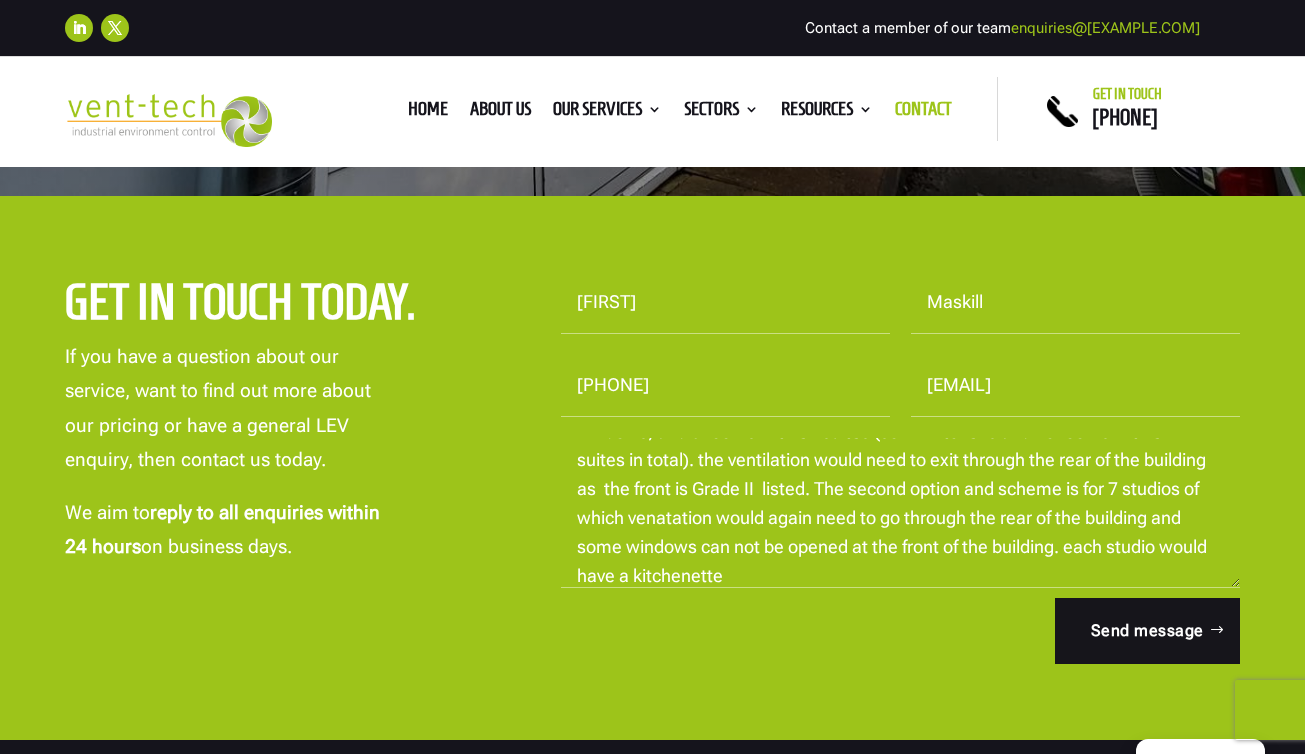click on "Hello, I hope this finds you well.
I'm developing a Grade II listed building - with one of two schemes (currently in planning process) and need to understand the best ventilation system for both the HMO scheme: two HMOs (one on each floor) each with a kitchen with no windows, and 5 rooms with en suites (so 2 x kitchens and 10 rooms with en-suites in total). the ventilation would need to exit through the rear of the building as  the front is Grade II  listed. The second option and scheme is for 7 studios of which venatation would again need to go through the rear of the building and some windows can not be opened at the front of the building. each studio would have a kitchenette" at bounding box center (900, 513) 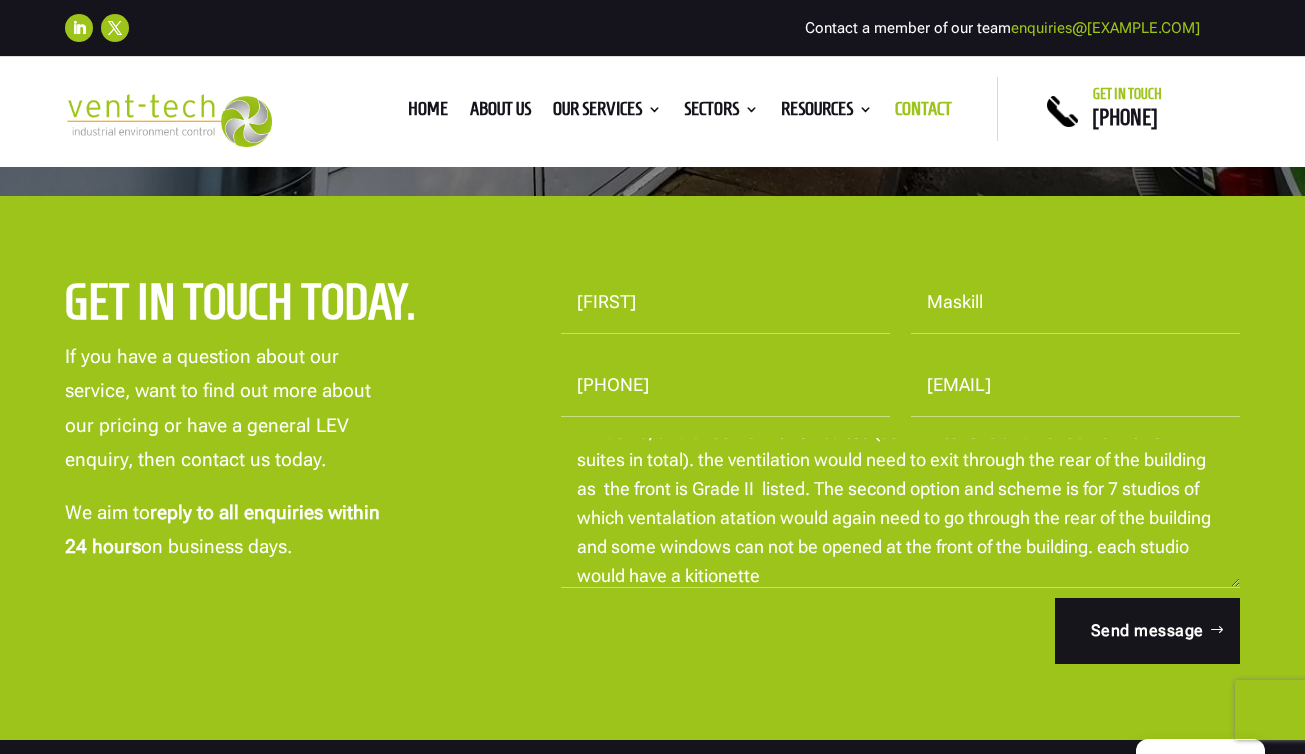 click on "Hello, I hope this finds you well.
I'm developing a Grade II listed building - with one of two schemes (currently in planning process) and need to understand the best ventilation system for both the HMO scheme: two HMOs (one on each floor) each with a kitchen with no windows, and 5 rooms with en suites (so 2 x kitchens and 10 rooms with en-suites in total). the ventilation would need to exit through the rear of the building as  the front is Grade II  listed. The second option and scheme is for 7 studios of which ventalation atation would again need to go through the rear of the building and some windows can not be opened at the front of the building. each studio would have a kitionette" at bounding box center (900, 513) 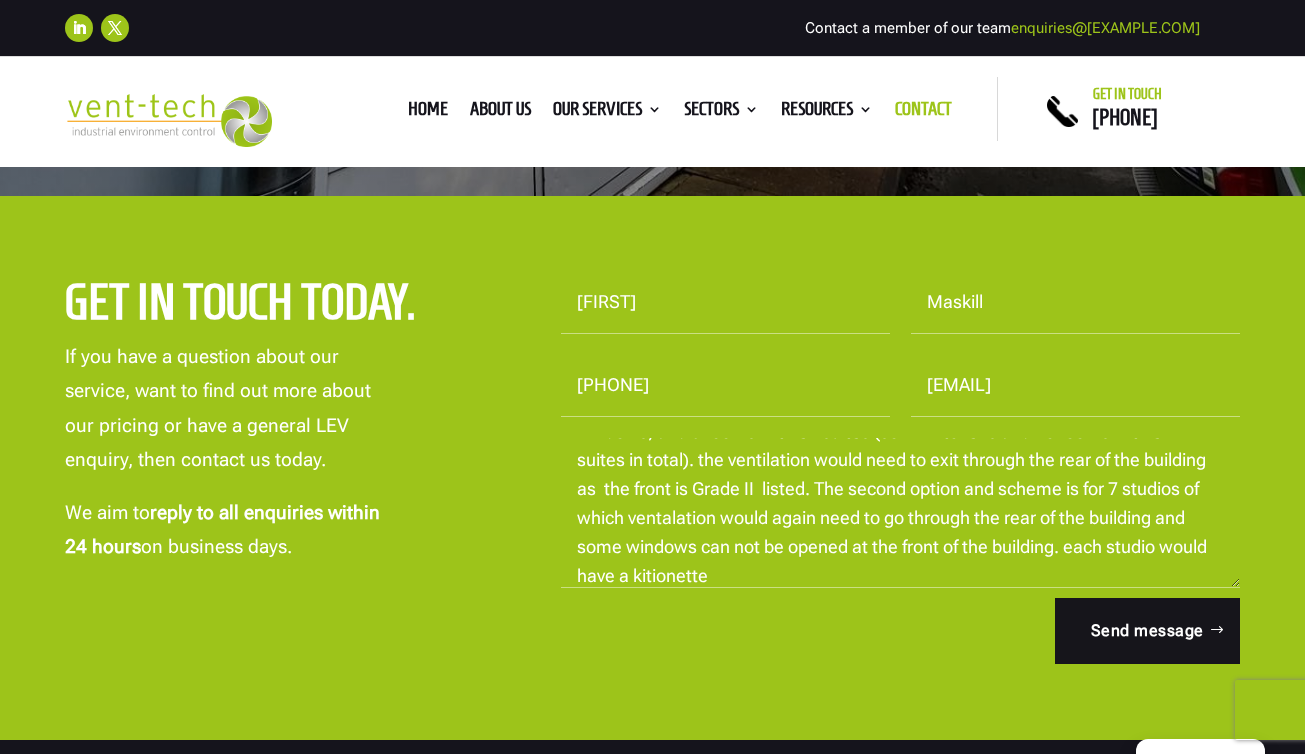 click on "Hello, I hope this finds you well.
I'm developing a Grade II listed building - with one of two schemes (currently in planning process) and need to understand the best ventilation system for both the HMO scheme: two HMOs (one on each floor) each with a kitchen with no windows, and 5 rooms with en suites (so 2 x kitchens and 10 rooms with en-suites in total). the ventilation would need to exit through the rear of the building as  the front is Grade II  listed. The second option and scheme is for 7 studios of which ventalation would again need to go through the rear of the building and some windows can not be opened at the front of the building. each studio would have a kitionette" at bounding box center [900, 513] 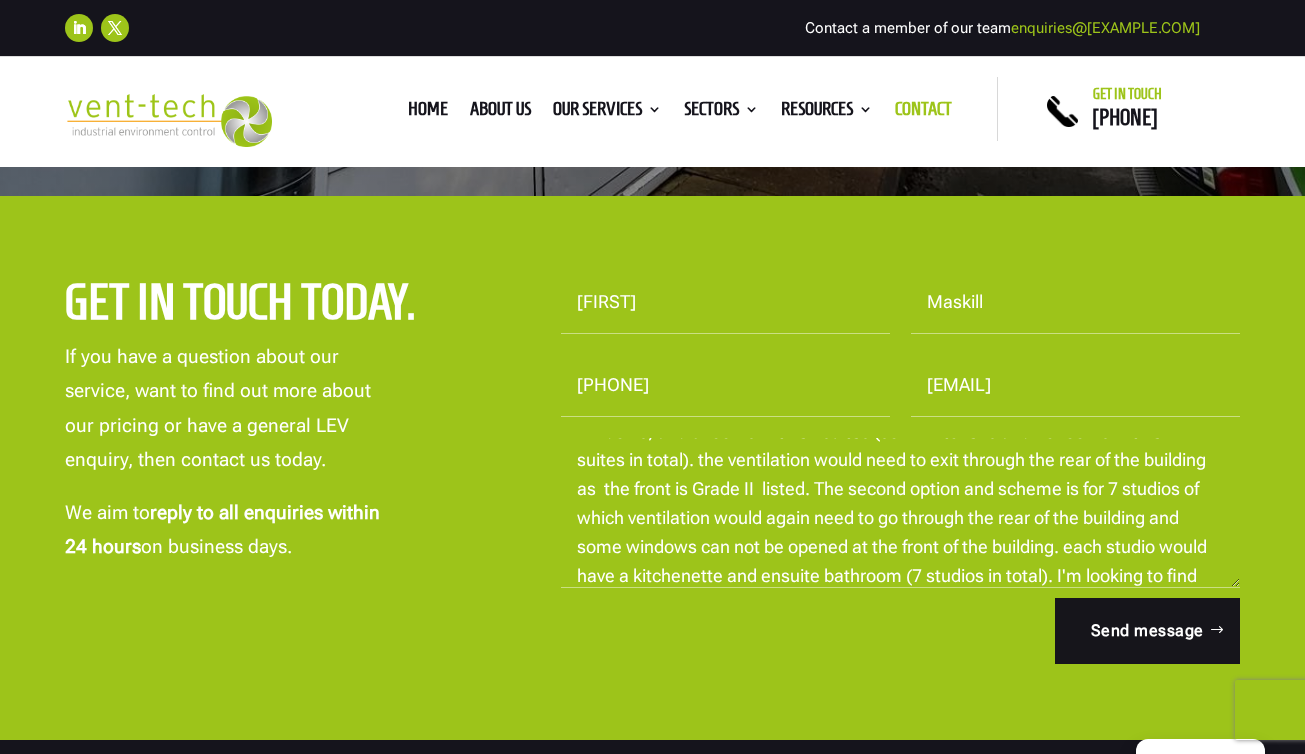 click on "Hello, I hope this finds you well.
I'm developing a Grade II listed building - with one of two schemes (currently in planning process) and need to understand the best ventilation system for both the HMO scheme: two HMOs (one on each floor) each with a kitchen with no windows, and 5 rooms with en suites (so 2 x kitchens and 10 rooms with en-suites in total). the ventilation would need to exit through the rear of the building as  the front is Grade II  listed. The second option and scheme is for 7 studios of which ventilation would again need to go through the rear of the building and some windows can not be opened at the front of the building. each studio would have a kitchenette and ensuite bathroom (7 studios in total). I'm looking to find out which systems would be suitable, cost of each scheme in total and how much space would be required at the back of the building - how many vents would be needed." at bounding box center [900, 513] 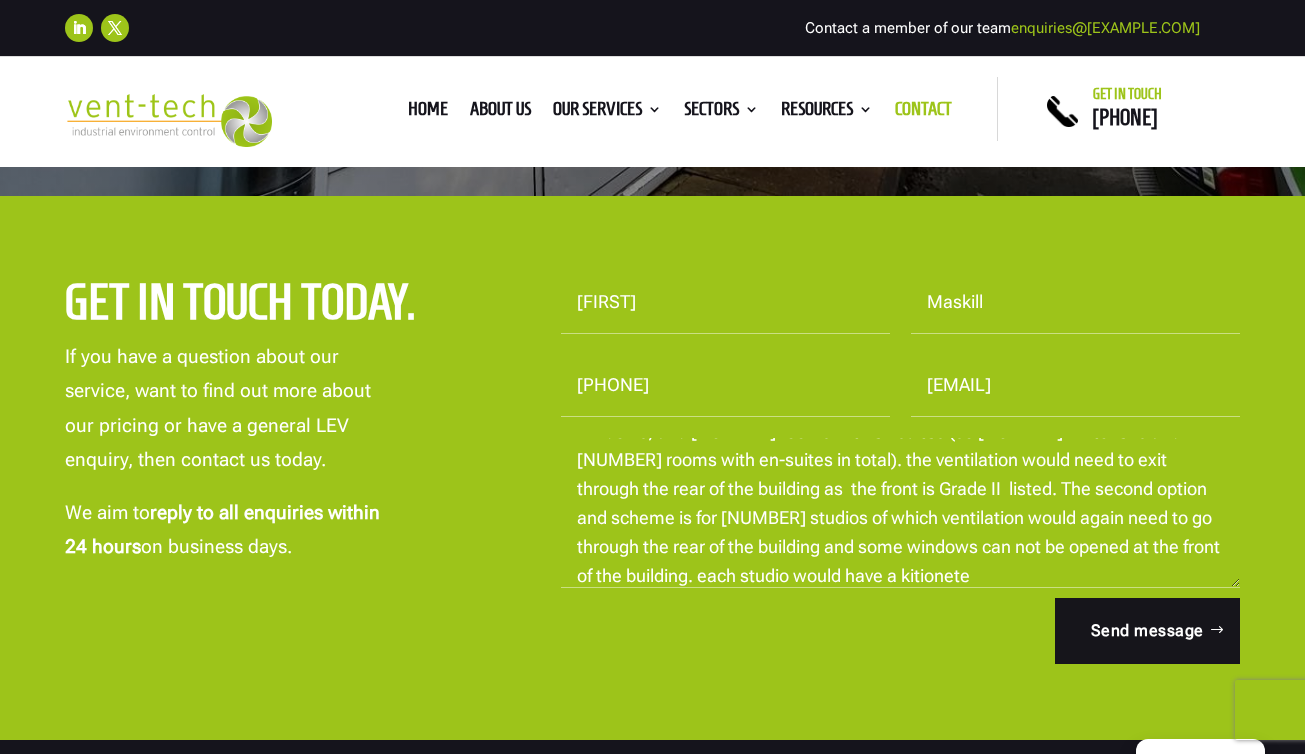 click on "Hello, I hope this finds you well.
I'm developing a Grade II listed building - with one of two schemes (currently in planning process) and need to understand the best ventilation system for both the HMO scheme: two HMOs (one on each floor) each with a kitchen with no windows, and [NUMBER] rooms with en suites (so [NUMBER] x kitchens and [NUMBER] rooms with en-suites in total). the ventilation would need to exit through the rear of the building as  the front is Grade II  listed. The second option and scheme is for [NUMBER] studios of which ventilation would again need to go through the rear of the building and some windows can not be opened at the front of the building. each studio would have a kitionete" at bounding box center (900, 513) 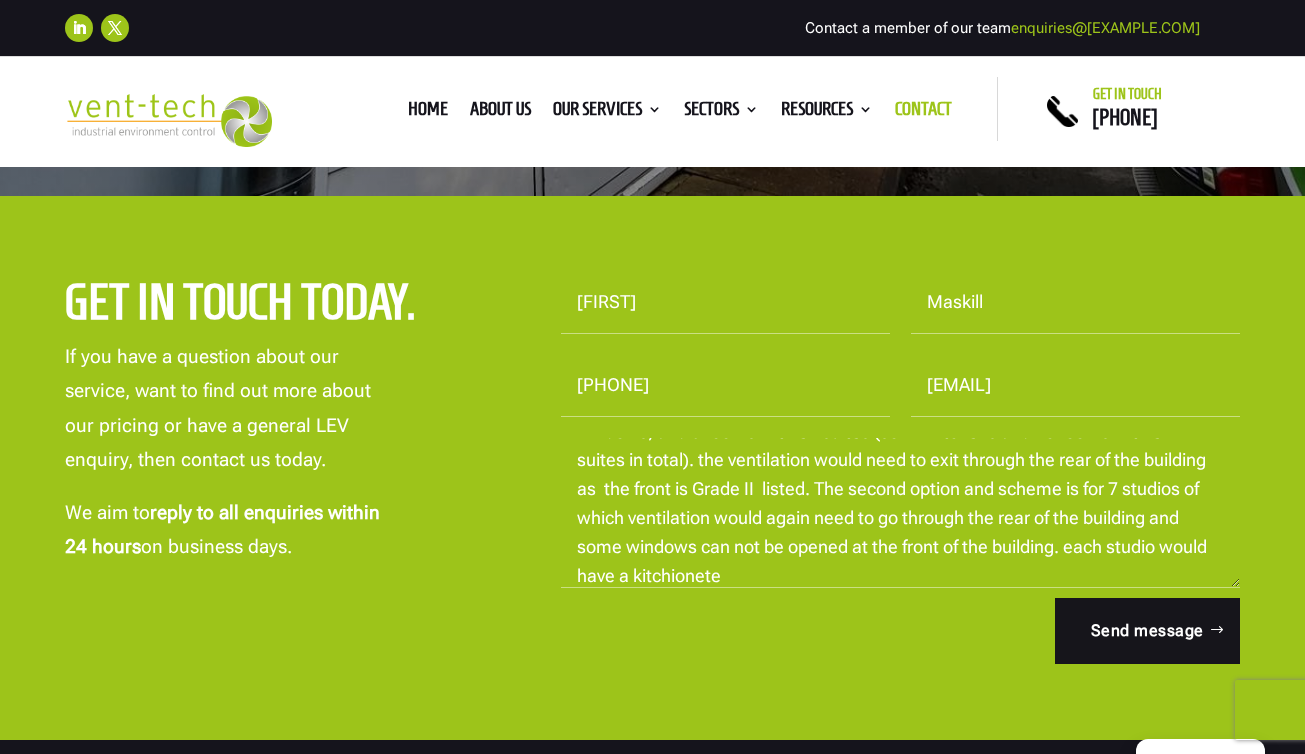 click on "Hello, I hope this finds you well.
I'm developing a Grade II listed building - with one of two schemes (currently in planning process) and need to understand the best ventilation system for both the HMO scheme: two HMOs (one on each floor) each with a kitchen with no windows, and 5 rooms with en suites (so 2 x kitchens and 10 rooms with en-suites in total). the ventilation would need to exit through the rear of the building as  the front is Grade II  listed. The second option and scheme is for 7 studios of which ventilation would again need to go through the rear of the building and some windows can not be opened at the front of the building. each studio would have a kitchionete" at bounding box center (900, 513) 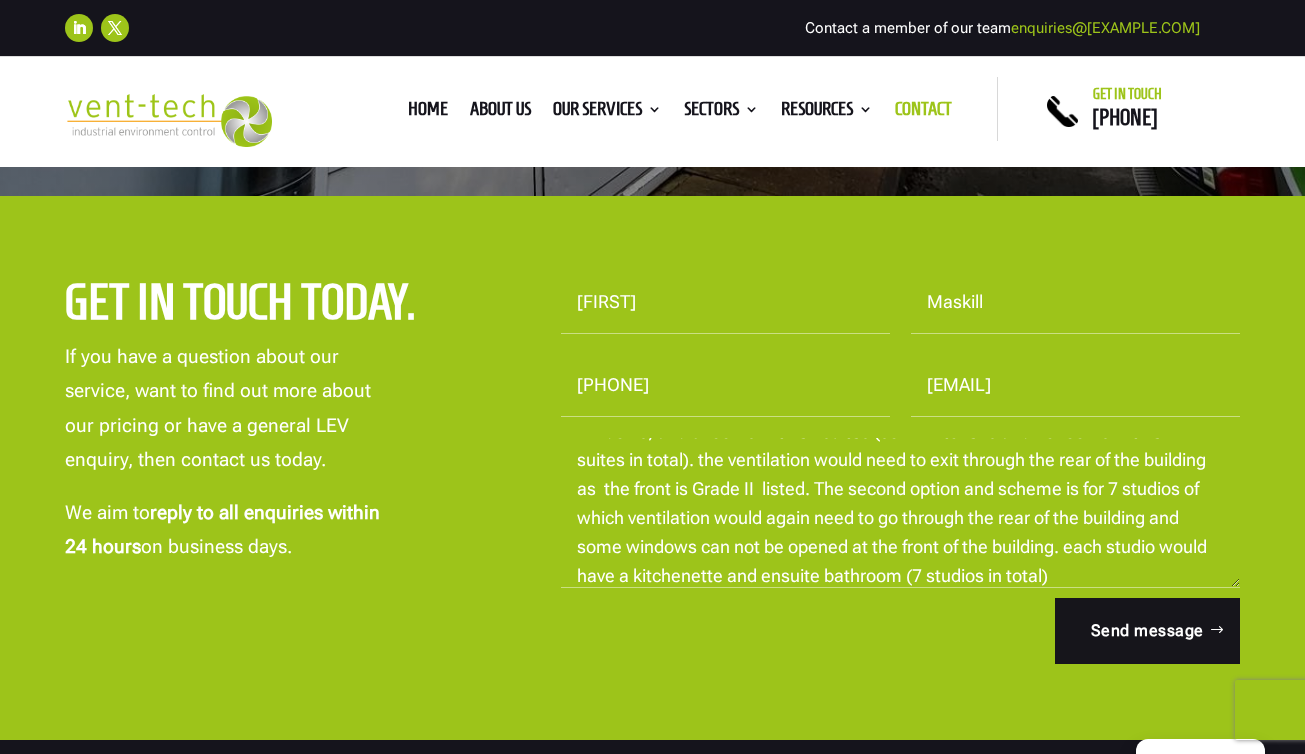 scroll, scrollTop: 0, scrollLeft: 0, axis: both 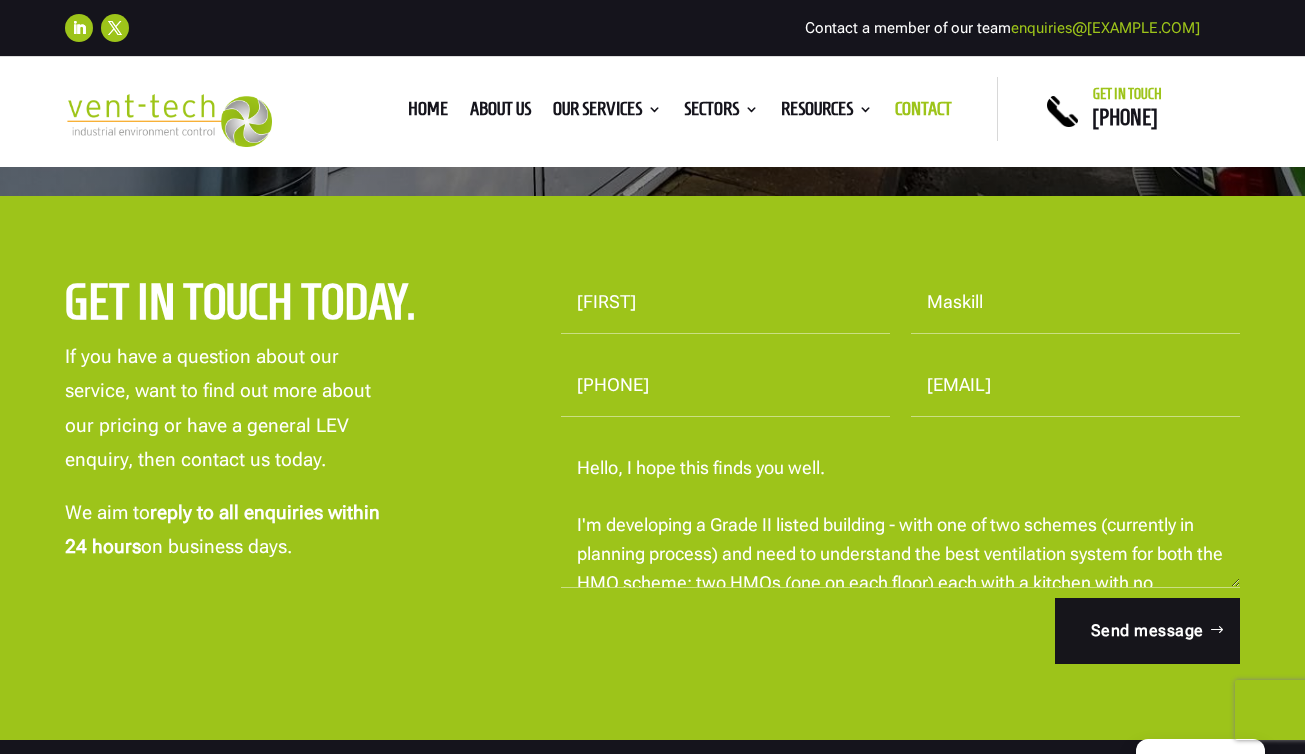 click on "Hello, I hope this finds you well.
I'm developing a Grade II listed building - with one of two schemes (currently in planning process) and need to understand the best ventilation system for both the HMO scheme: two HMOs (one on each floor) each with a kitchen with no windows, and 5 rooms with en suites (so 2 x kitchens and 10 rooms with en-suites in total). the ventilation would need to exit through the rear of the building as  the front is Grade II  listed. The second option and scheme is for 7 studios of which ventilation would again need to go through the rear of the building and some windows can not be opened at the front of the building. each studio would have a kitchenette and ensuite bathroom (7 studios in total)" at bounding box center [900, 513] 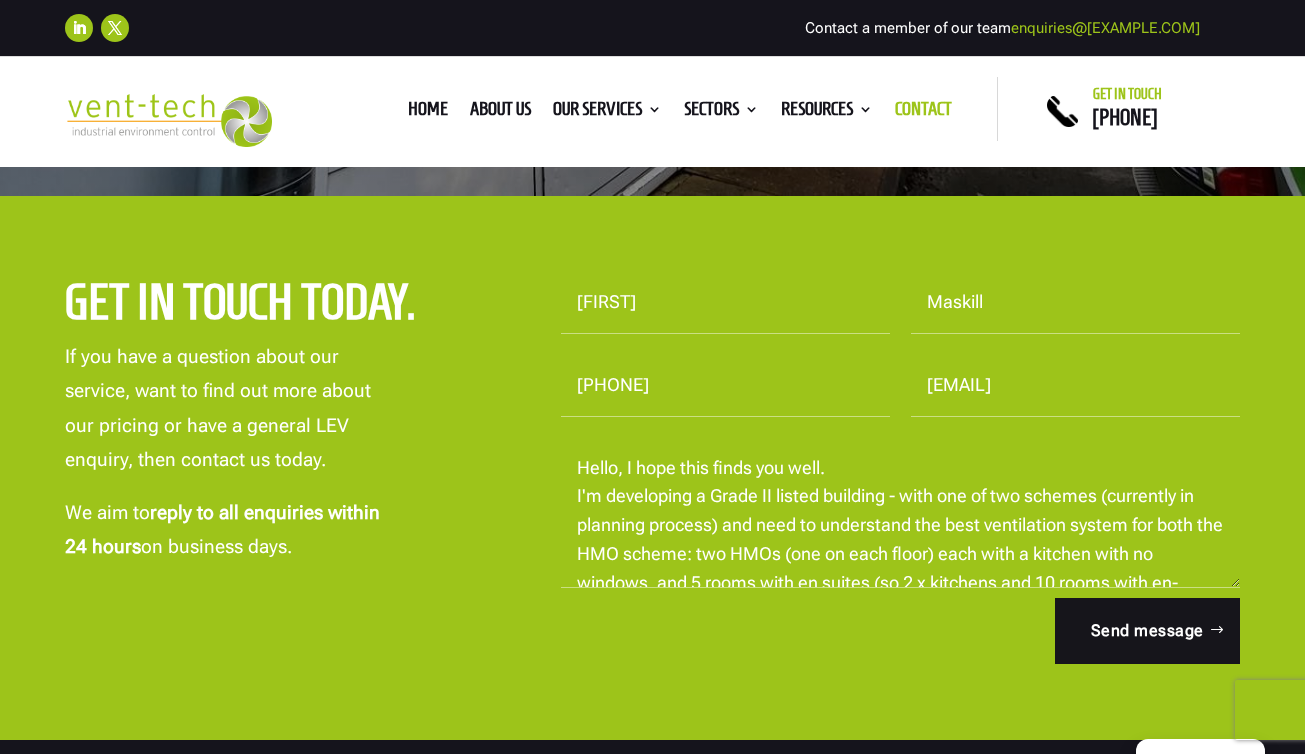 scroll, scrollTop: 171, scrollLeft: 0, axis: vertical 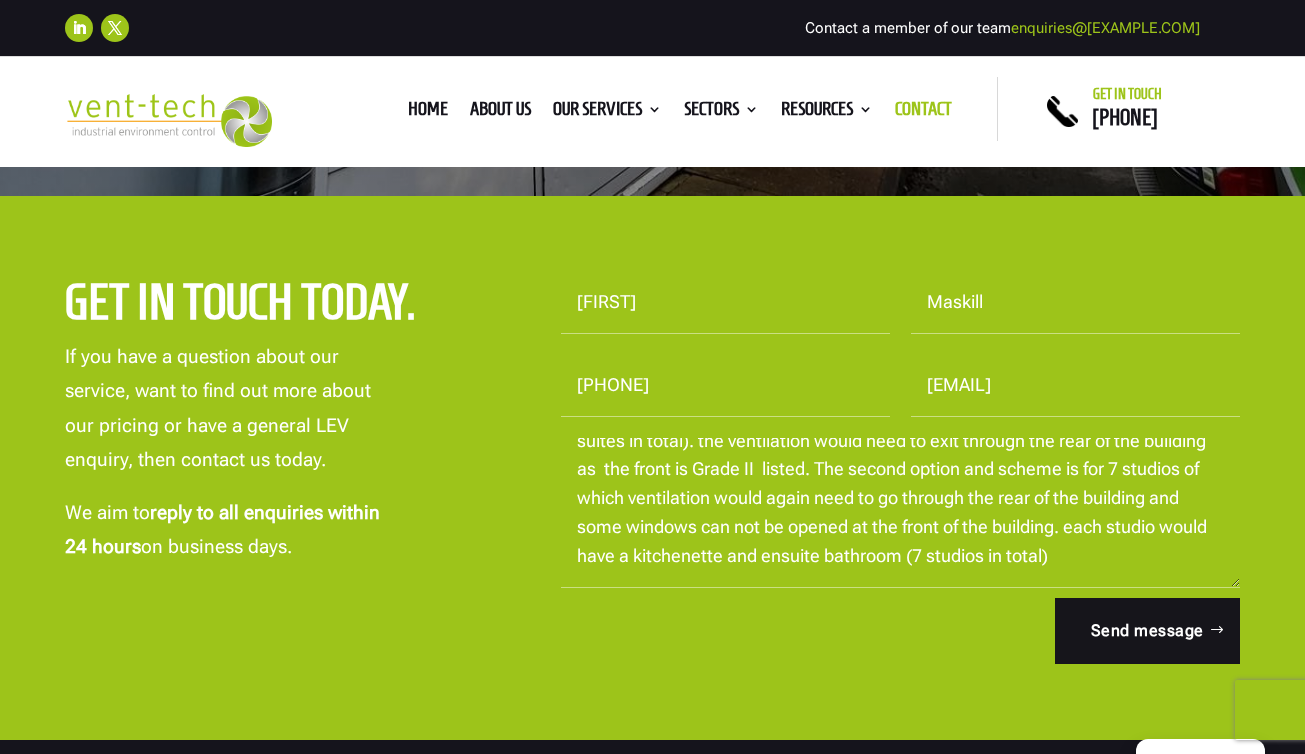 drag, startPoint x: 580, startPoint y: 464, endPoint x: 820, endPoint y: 670, distance: 316.28467 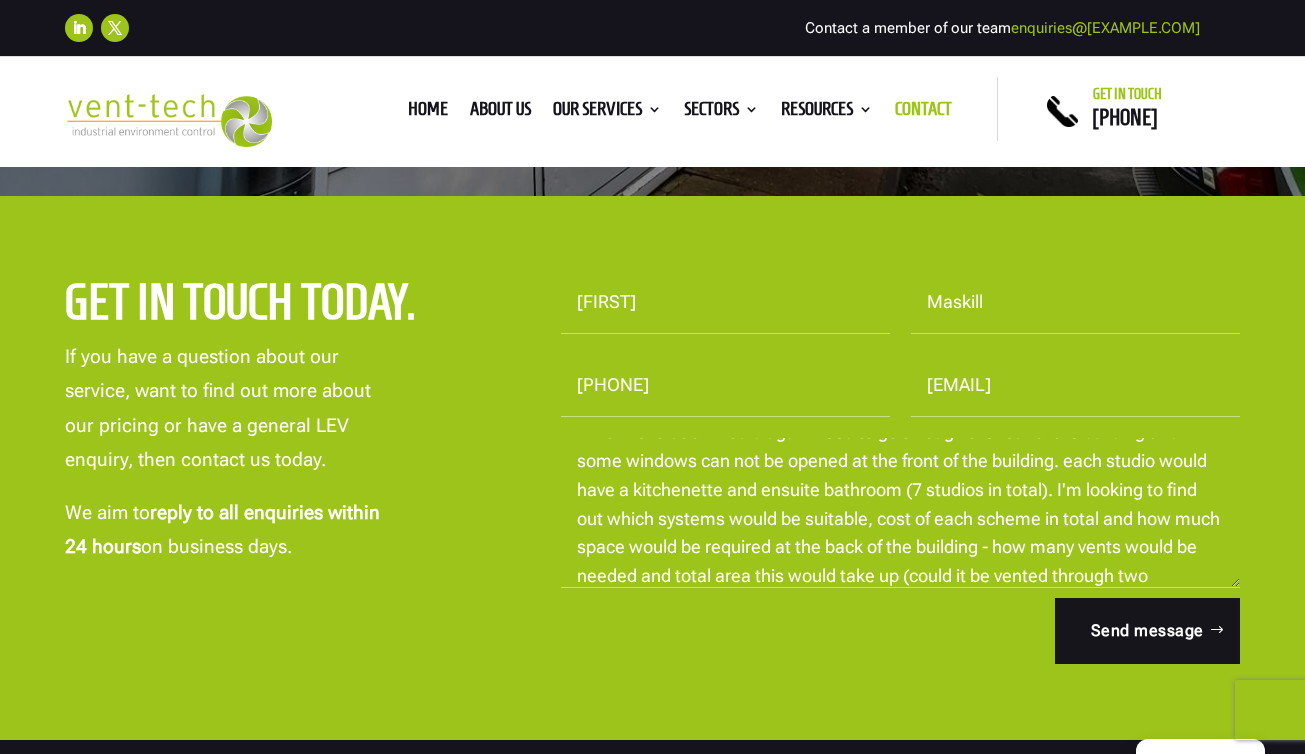 scroll, scrollTop: 266, scrollLeft: 0, axis: vertical 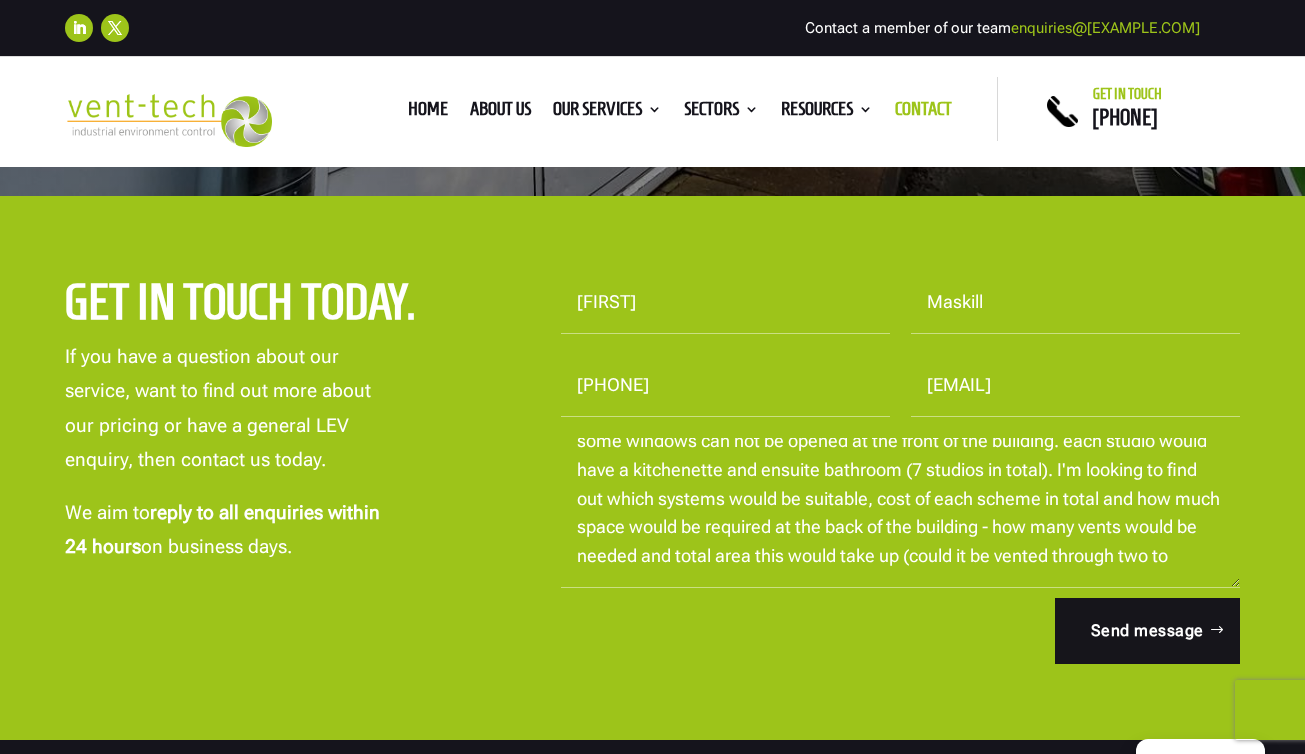 click on "Hello, I hope this finds you well.
I'm developing a Grade II listed building - with one of two schemes (currently in planning process) and need to understand the best ventilation system for both the HMO scheme: two HMOs (one on each floor) each with a kitchen with no windows, and 5 rooms with en suites (so 2 x kitchens and 10 rooms with en-suites in total). the ventilation would need to exit through the rear of the building as  the front is Grade II  listed. The second option and scheme is for 7 studios of which ventilation would again need to go through the rear of the building and some windows can not be opened at the front of the building. each studio would have a kitchenette and ensuite bathroom (7 studios in total). I'm looking to find out which systems would be suitable, cost of each scheme in total and how much space would be required at the back of the building - how many vents would be needed and total area this would take up (could it be vented through two to" at bounding box center (900, 513) 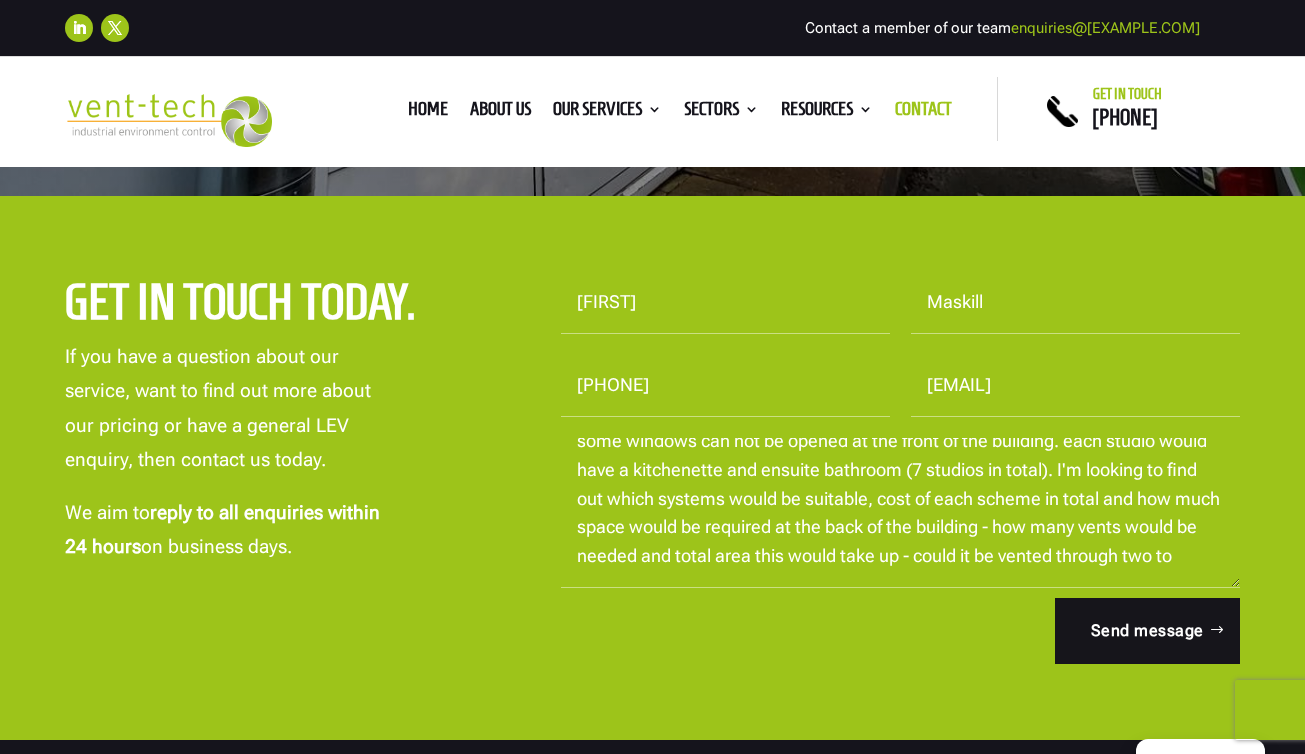 click on "Hello, I hope this finds you well.
I'm developing a Grade II listed building - with one of two schemes (currently in planning process) and need to understand the best ventilation system for both the HMO scheme: two HMOs (one on each floor) each with a kitchen with no windows, and 5 rooms with en suites (so 2 x kitchens and 10 rooms with en-suites in total). the ventilation would need to exit through the rear of the building as  the front is Grade II  listed. The second option and scheme is for 7 studios of which ventilation would again need to go through the rear of the building and some windows can not be opened at the front of the building. each studio would have a kitchenette and ensuite bathroom (7 studios in total). I'm looking to find out which systems would be suitable, cost of each scheme in total and how much space would be required at the back of the building - how many vents would be needed and total area this would take up - could it be vented through two to" at bounding box center (900, 513) 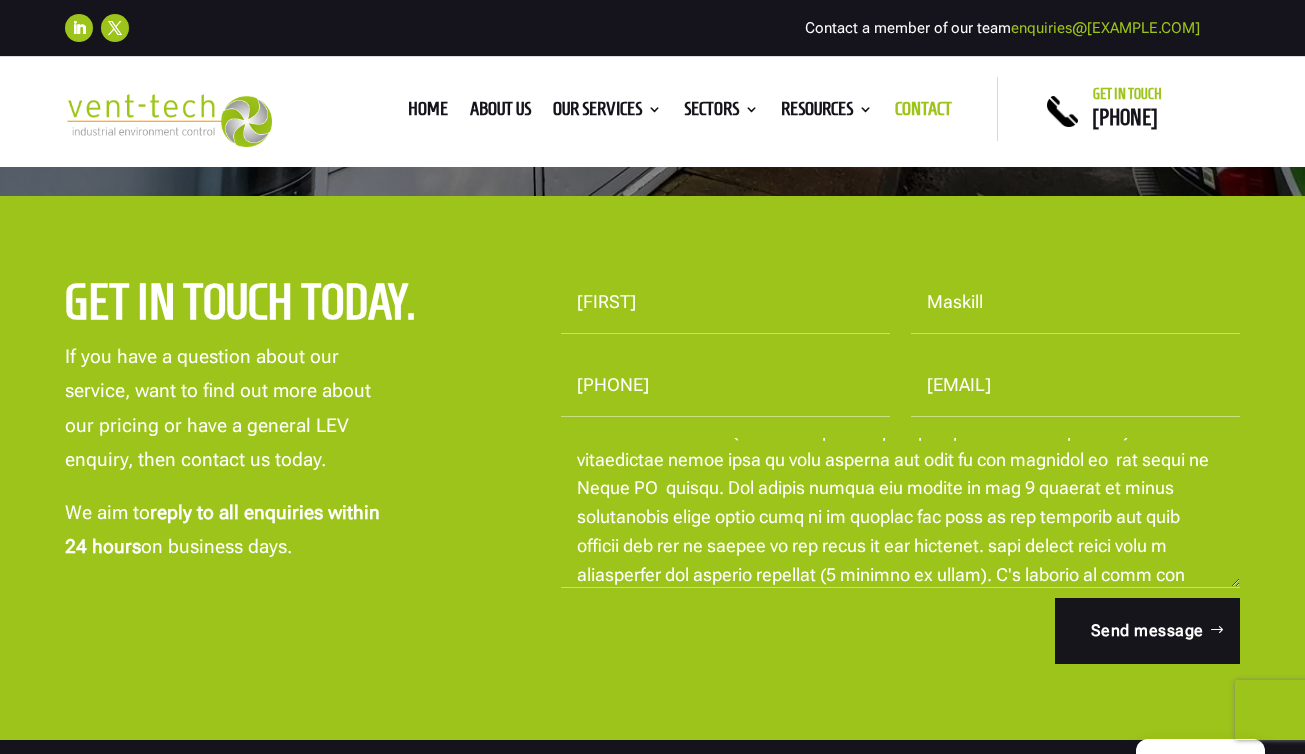 scroll, scrollTop: 0, scrollLeft: 0, axis: both 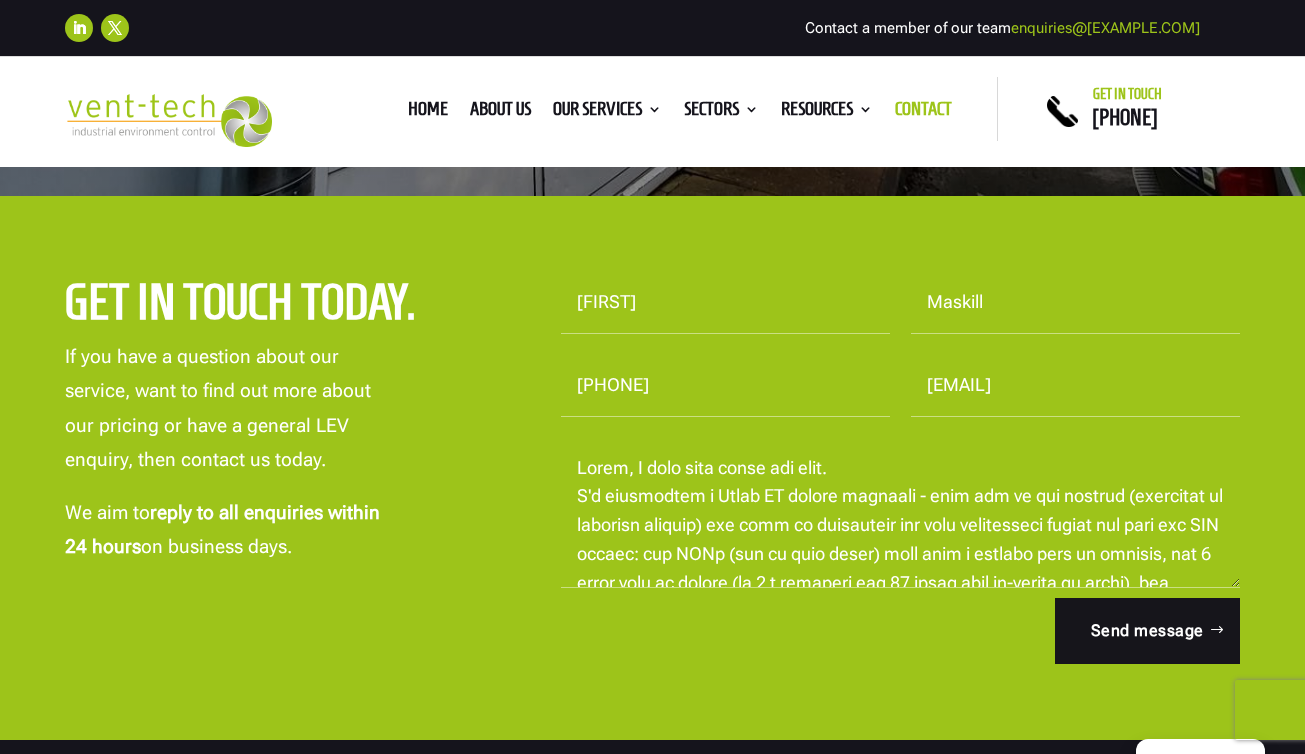 drag, startPoint x: 1179, startPoint y: 577, endPoint x: 497, endPoint y: 355, distance: 717.2224 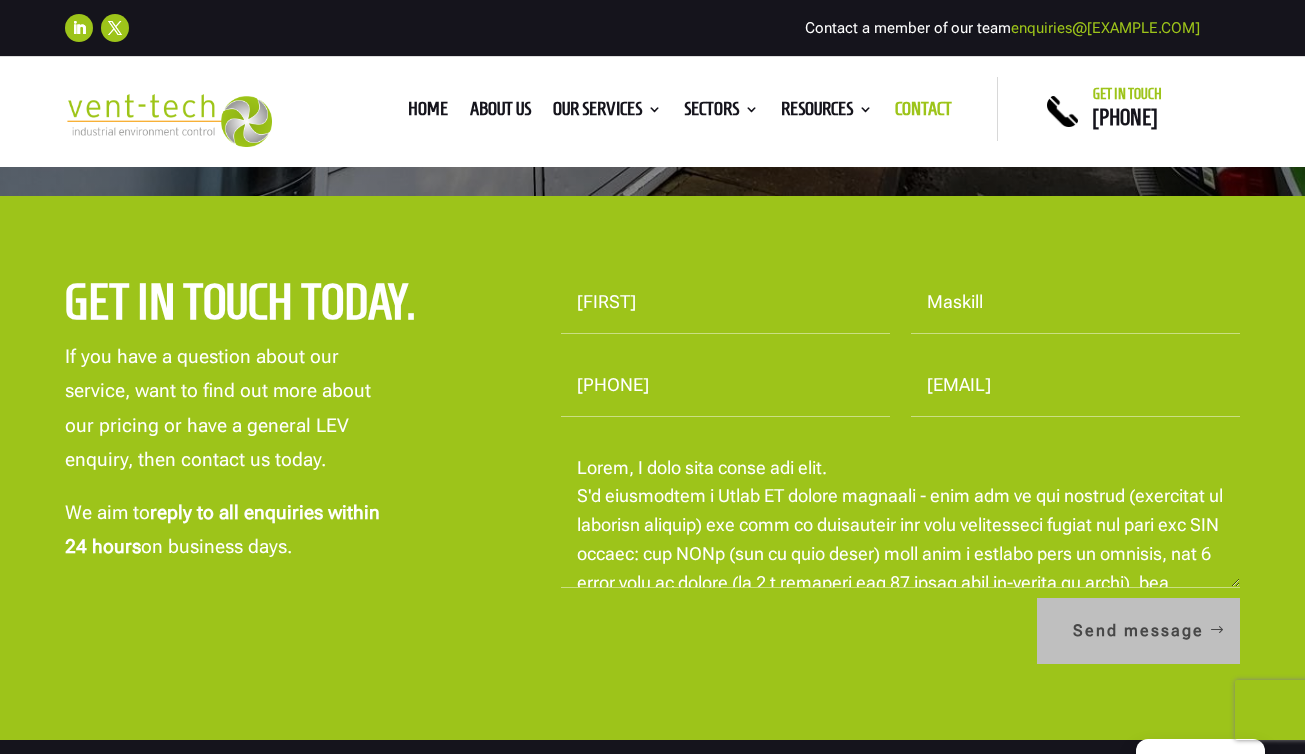 type on "Hello, I hope this finds you well.
I'm developing a Grade II listed building - with one of two schemes (currently in planning process) and need to understand the best ventilation system for both the HMO scheme: two HMOs (one on each floor) each with a kitchen with no windows, and 5 rooms with en suites (so 2 x kitchens and 10 rooms with en-suites in total). the ventilation would need to exit through the rear of the building as  the front is Grade II  listed. The second option and scheme is for 7 studios of which ventilation would again need to go through the rear of the building and some windows can not be opened at the front of the building. each studio would have a kitchenette and ensuite bathroom (7 studios in total). I'm looking to find out which systems would be suitable, cost of each scheme in total and how much space would be required at the back of the building - how many vents would be needed and total area this would take up - could it be vented through two to limited space required at the back ..." 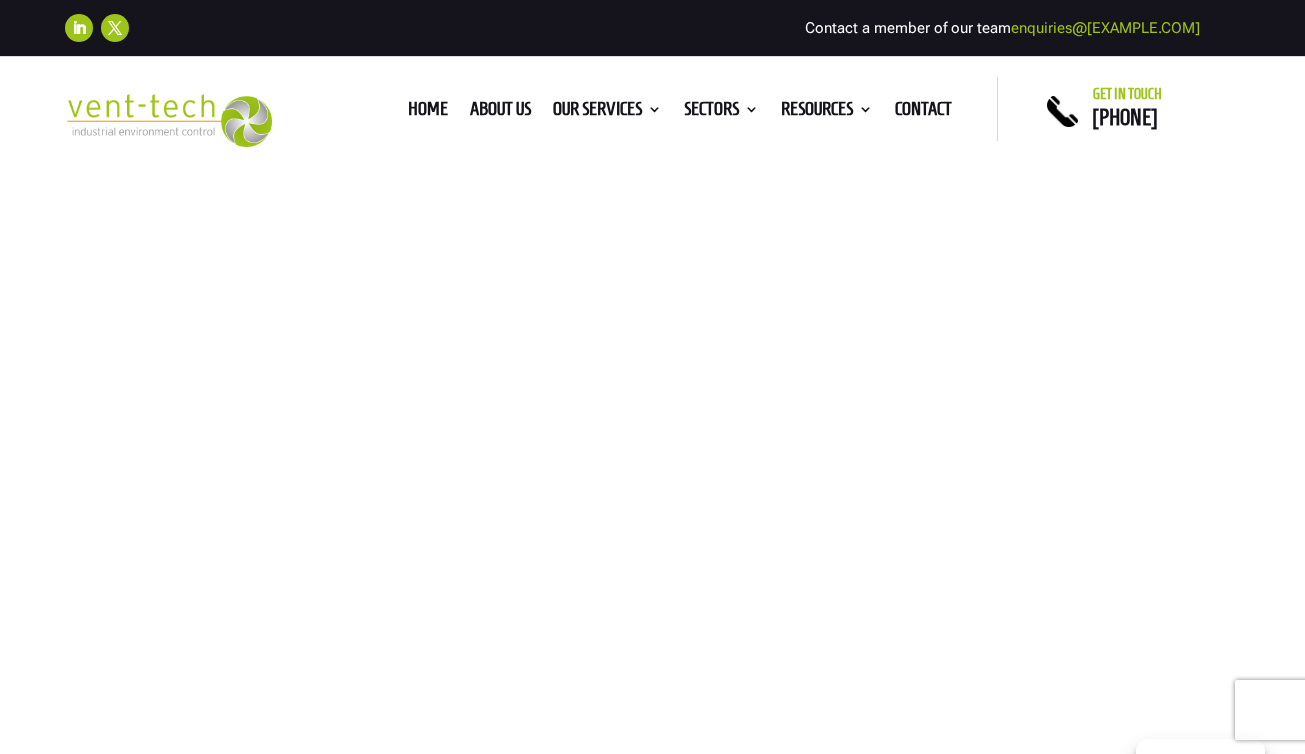 scroll, scrollTop: 0, scrollLeft: 0, axis: both 